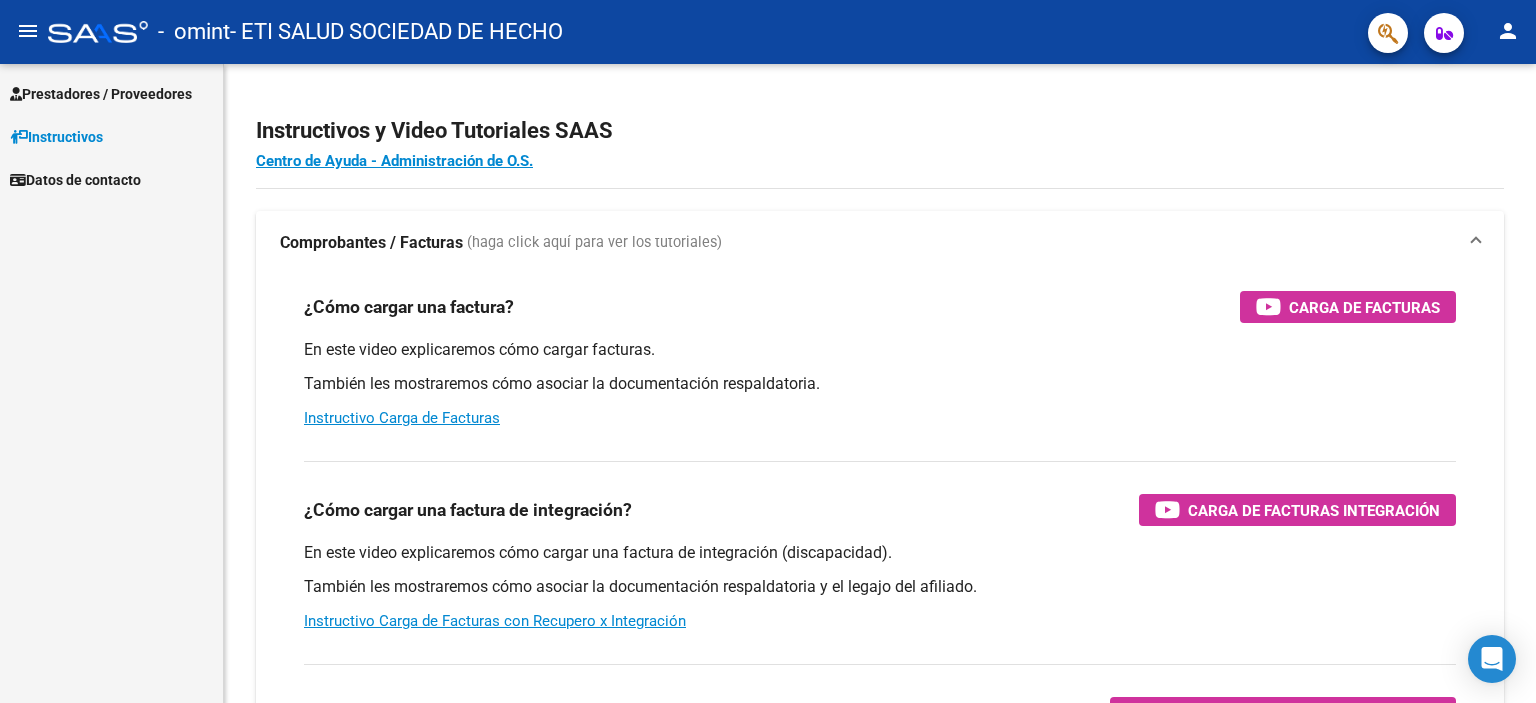 scroll, scrollTop: 0, scrollLeft: 0, axis: both 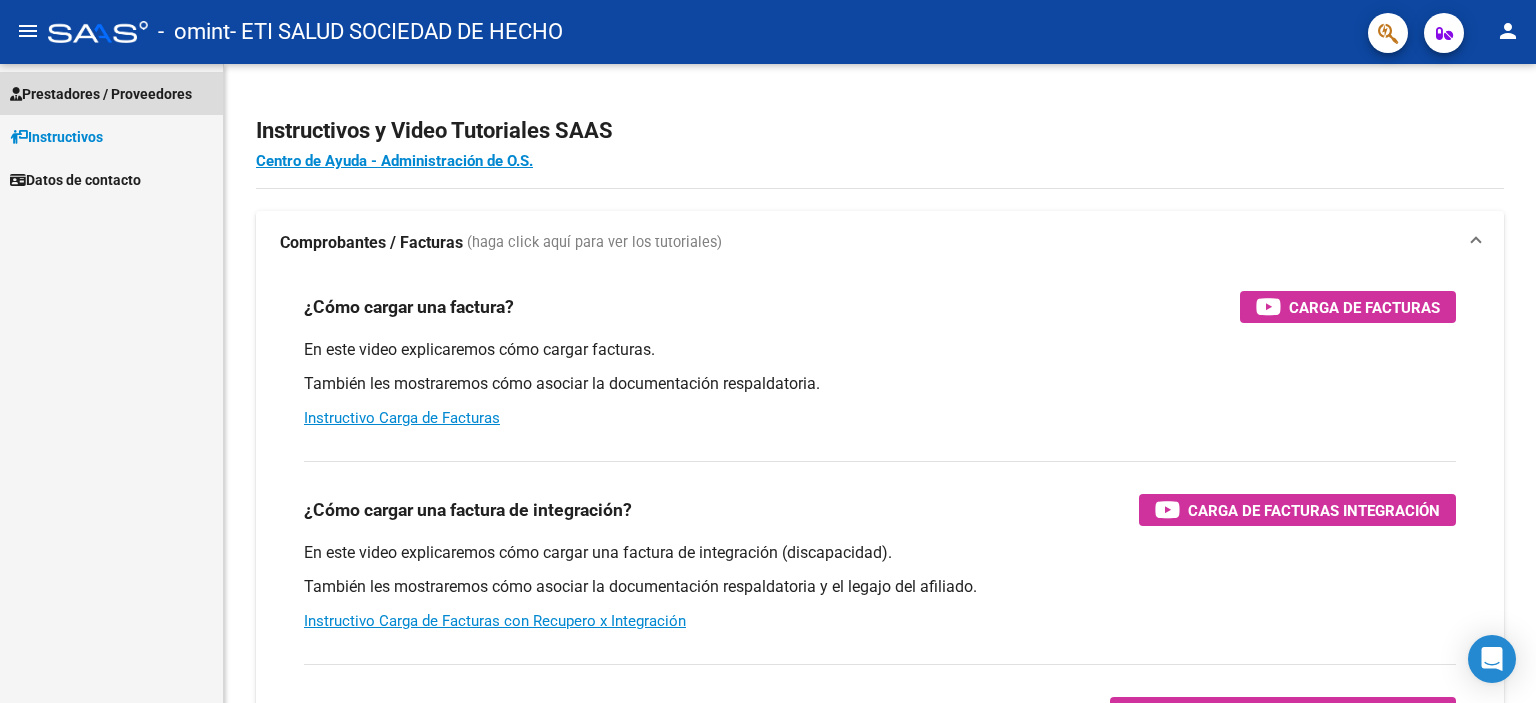 click on "Prestadores / Proveedores" at bounding box center [101, 94] 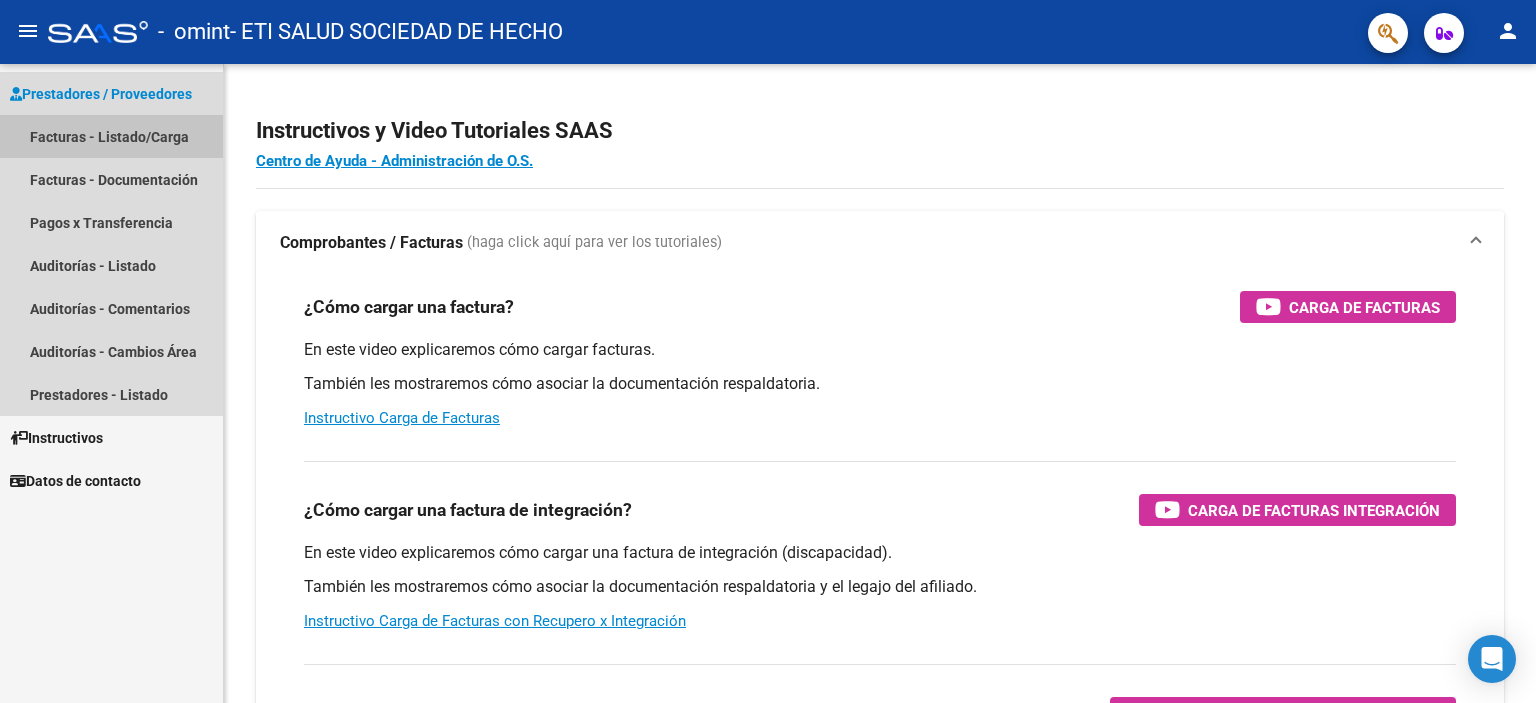 click on "Facturas - Listado/Carga" at bounding box center (111, 136) 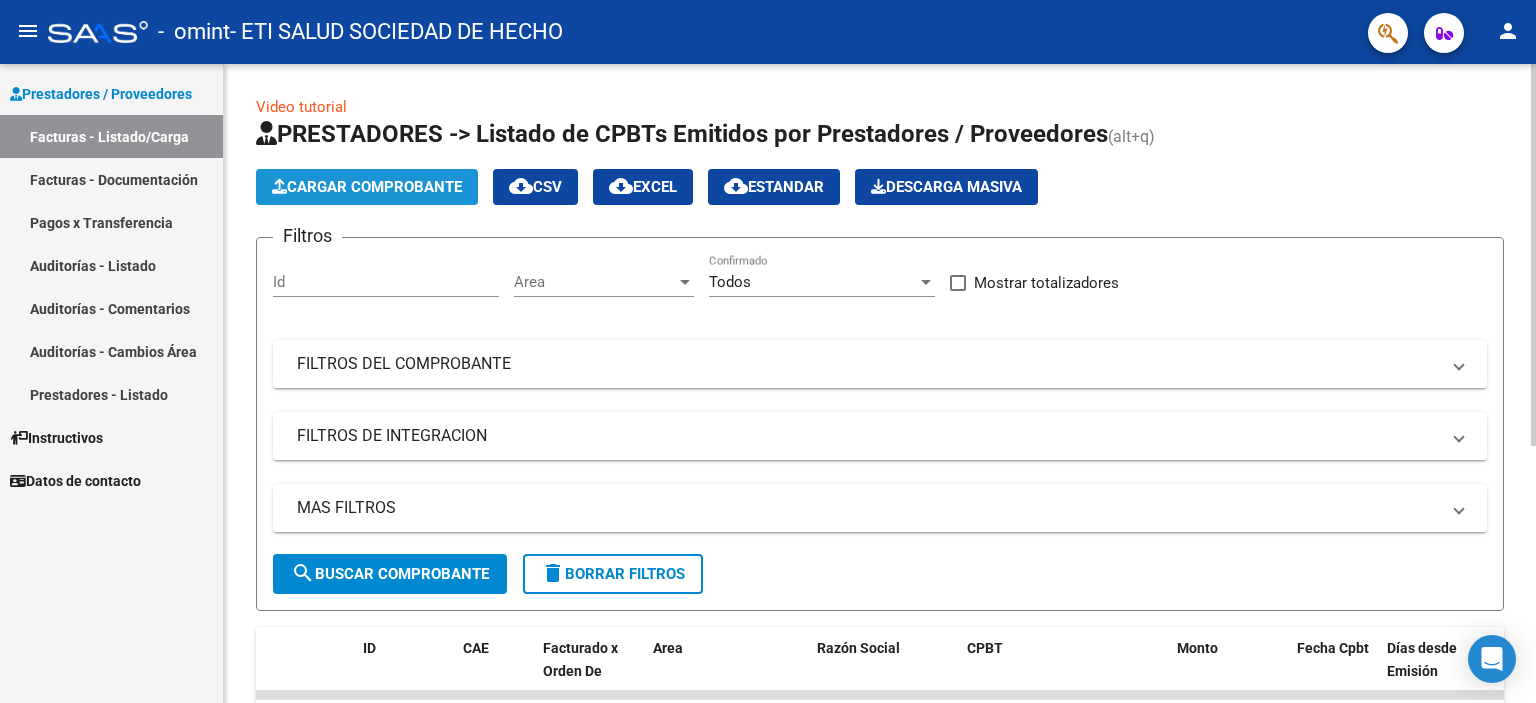 click on "Cargar Comprobante" 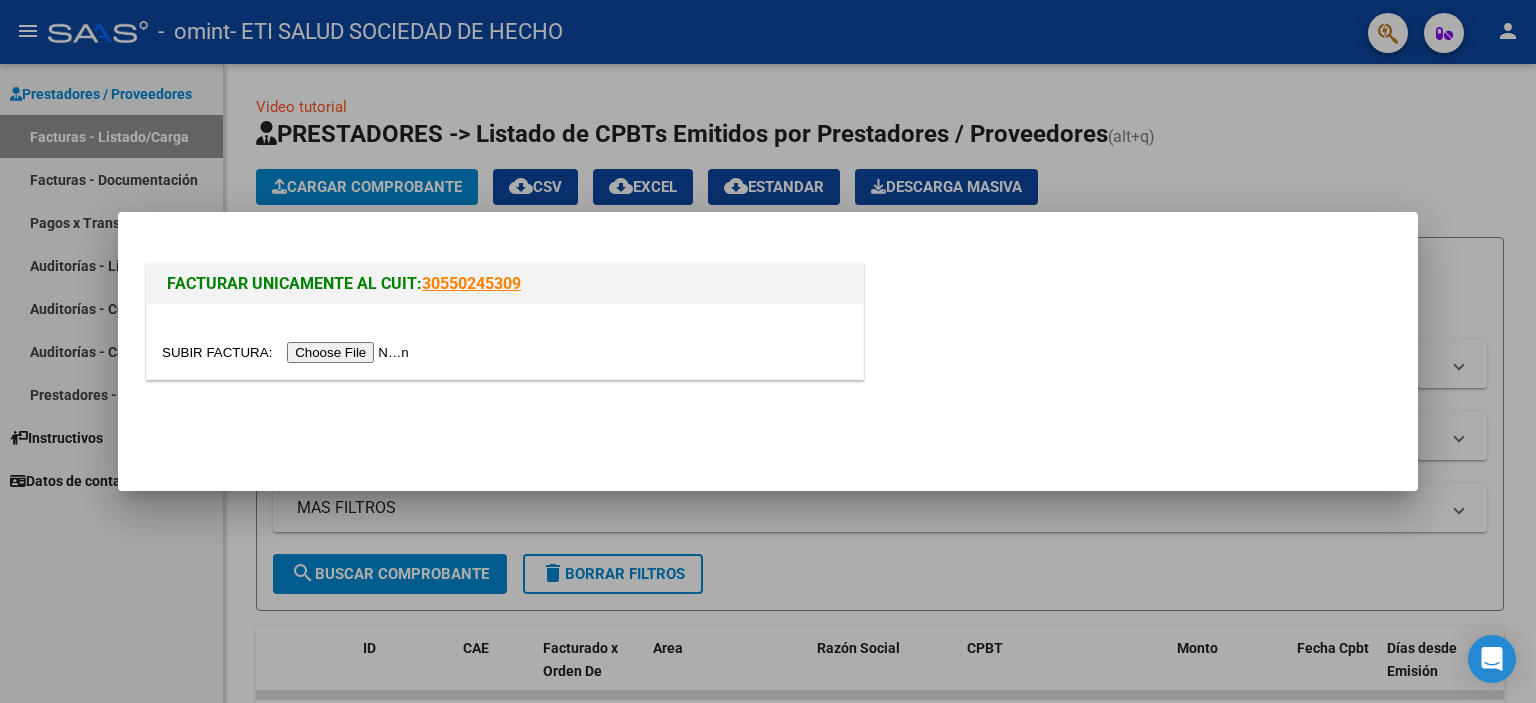 click at bounding box center [288, 352] 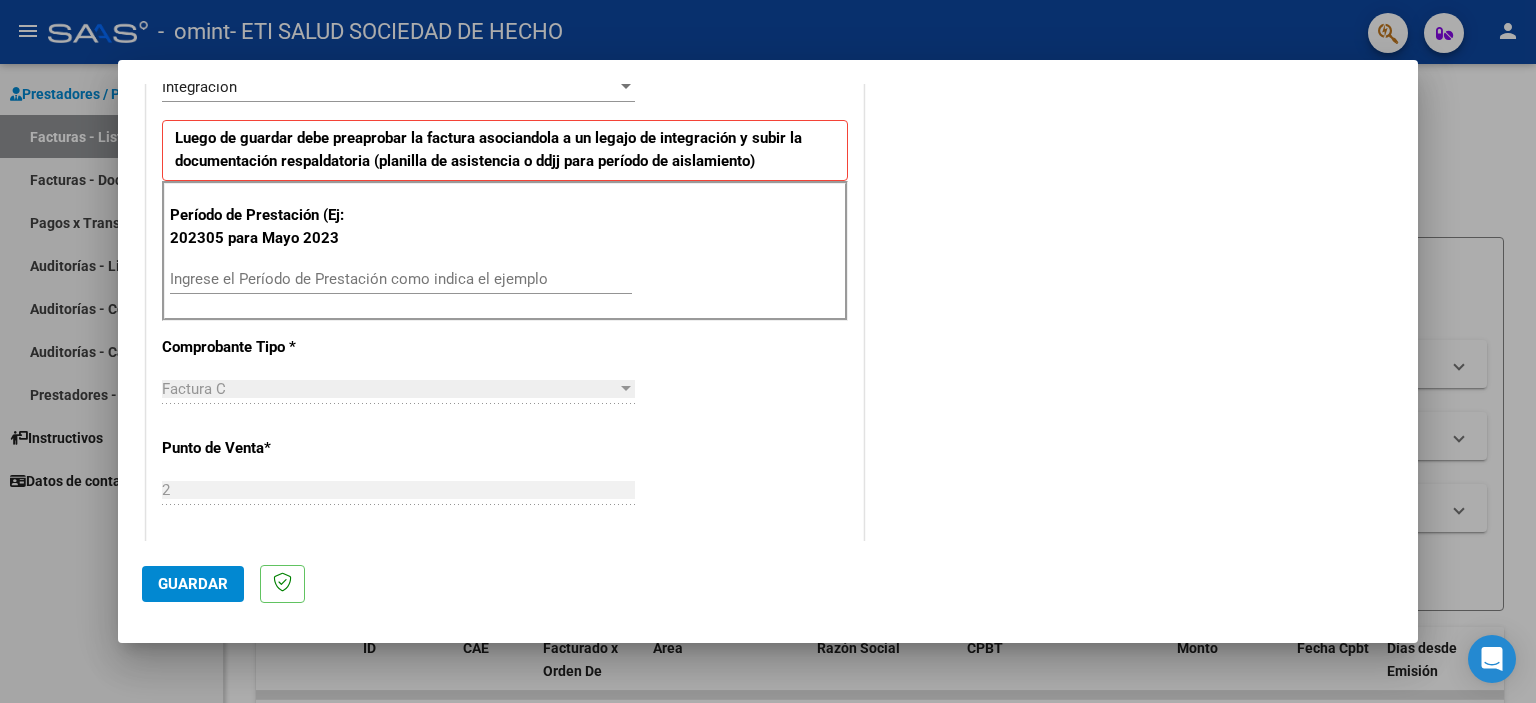scroll, scrollTop: 500, scrollLeft: 0, axis: vertical 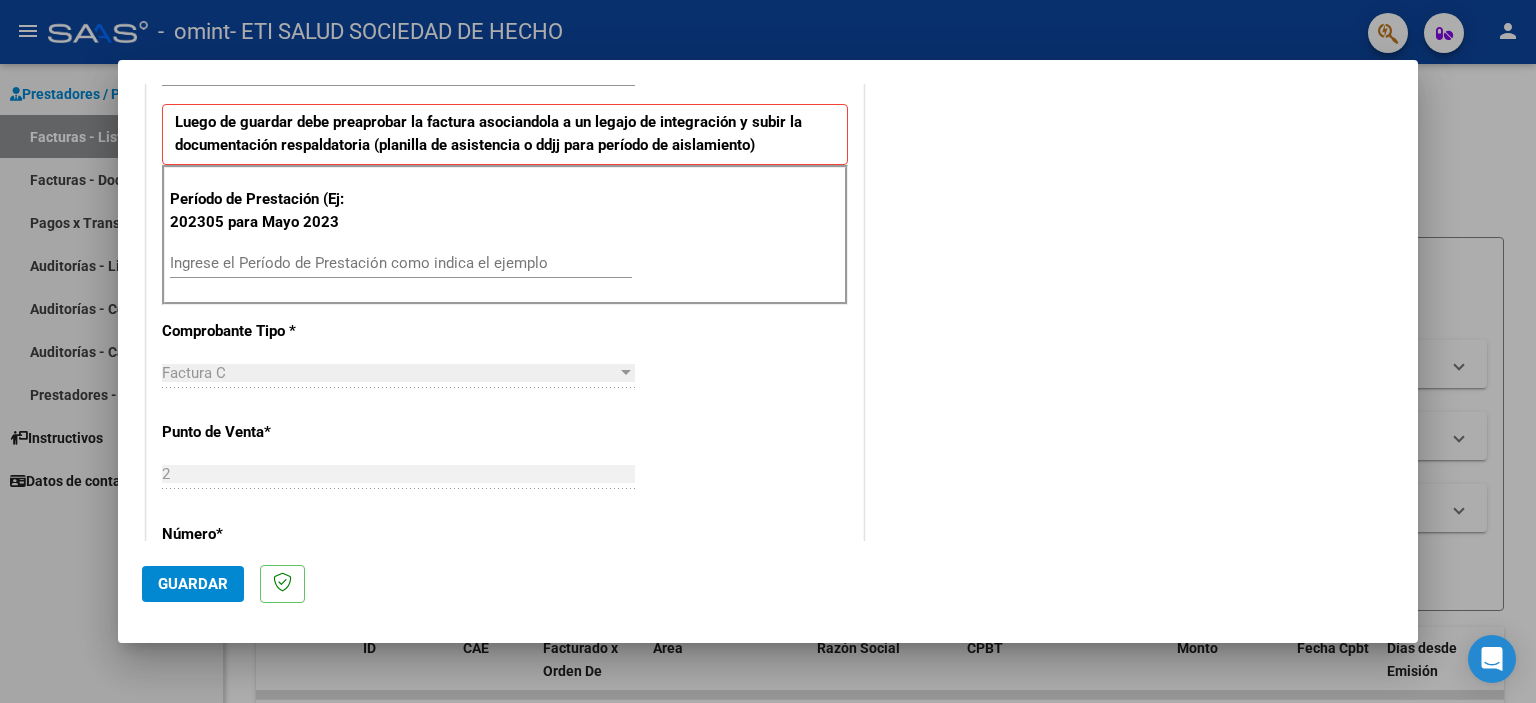 click on "Ingrese el Período de Prestación como indica el ejemplo" at bounding box center [401, 263] 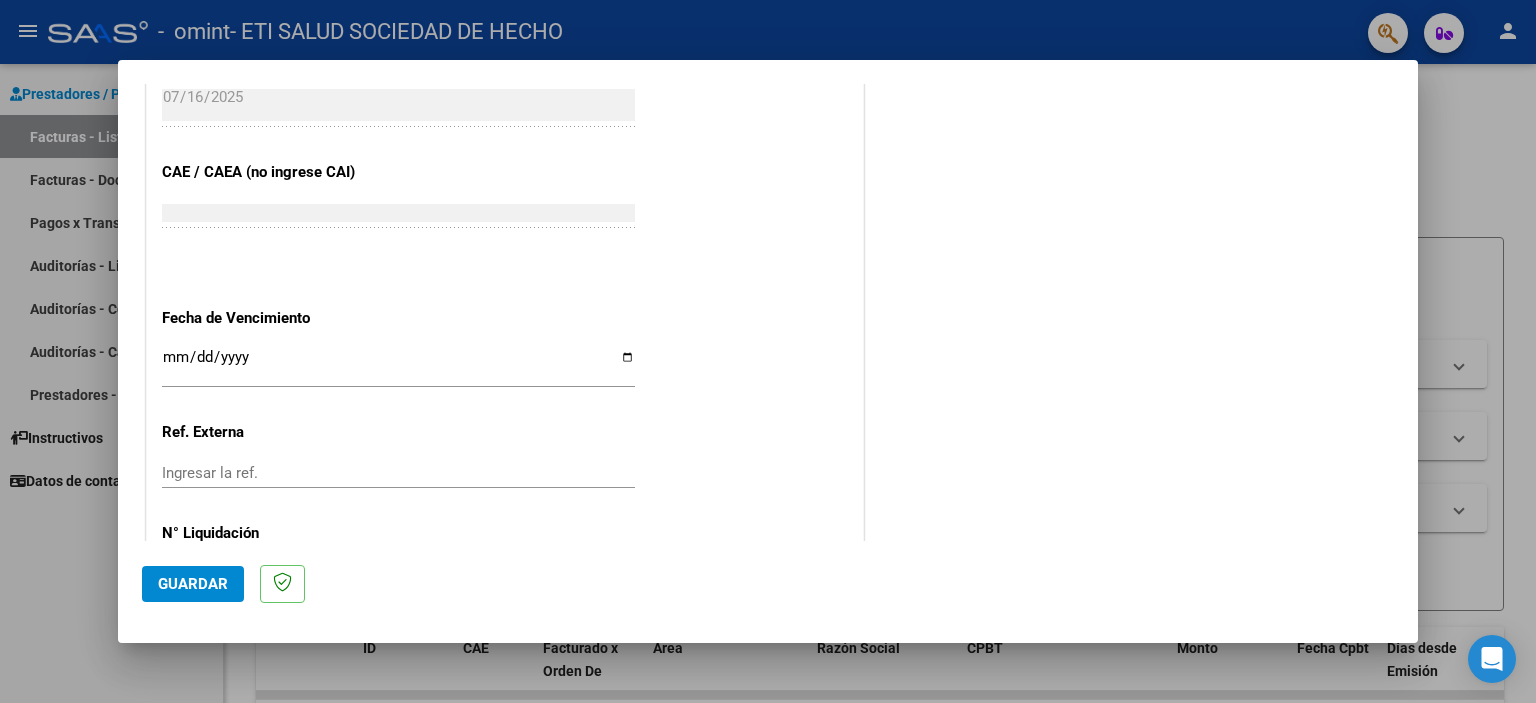scroll, scrollTop: 1200, scrollLeft: 0, axis: vertical 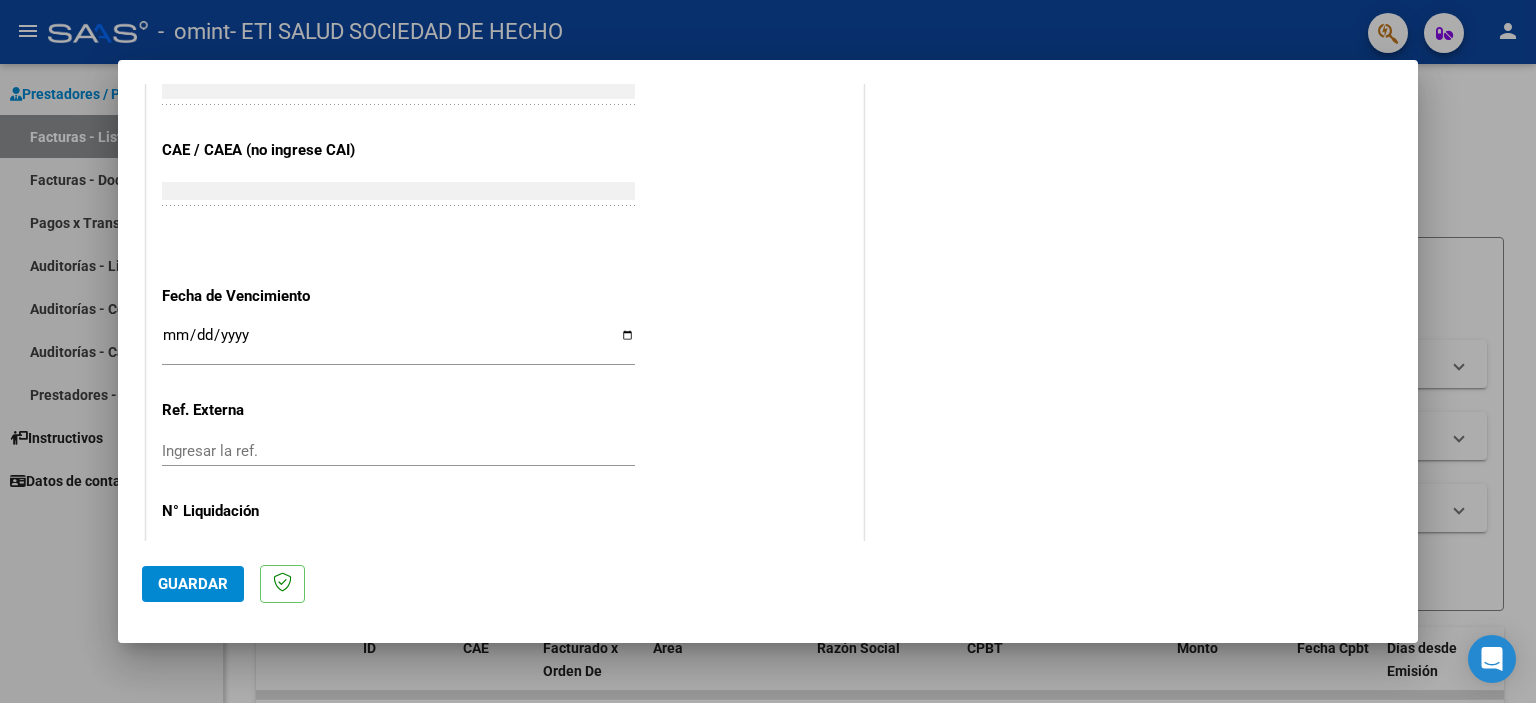 type on "202506" 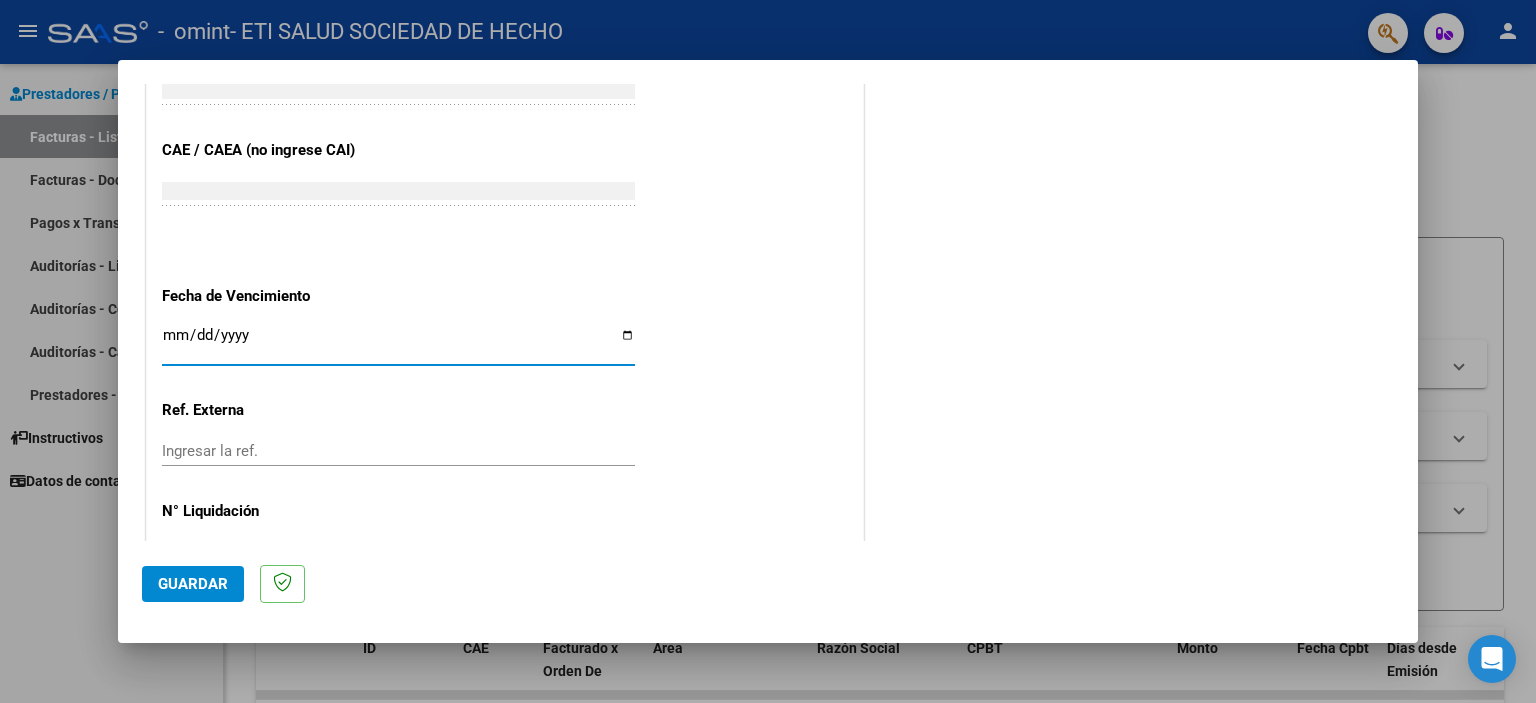 type on "2025-08-30" 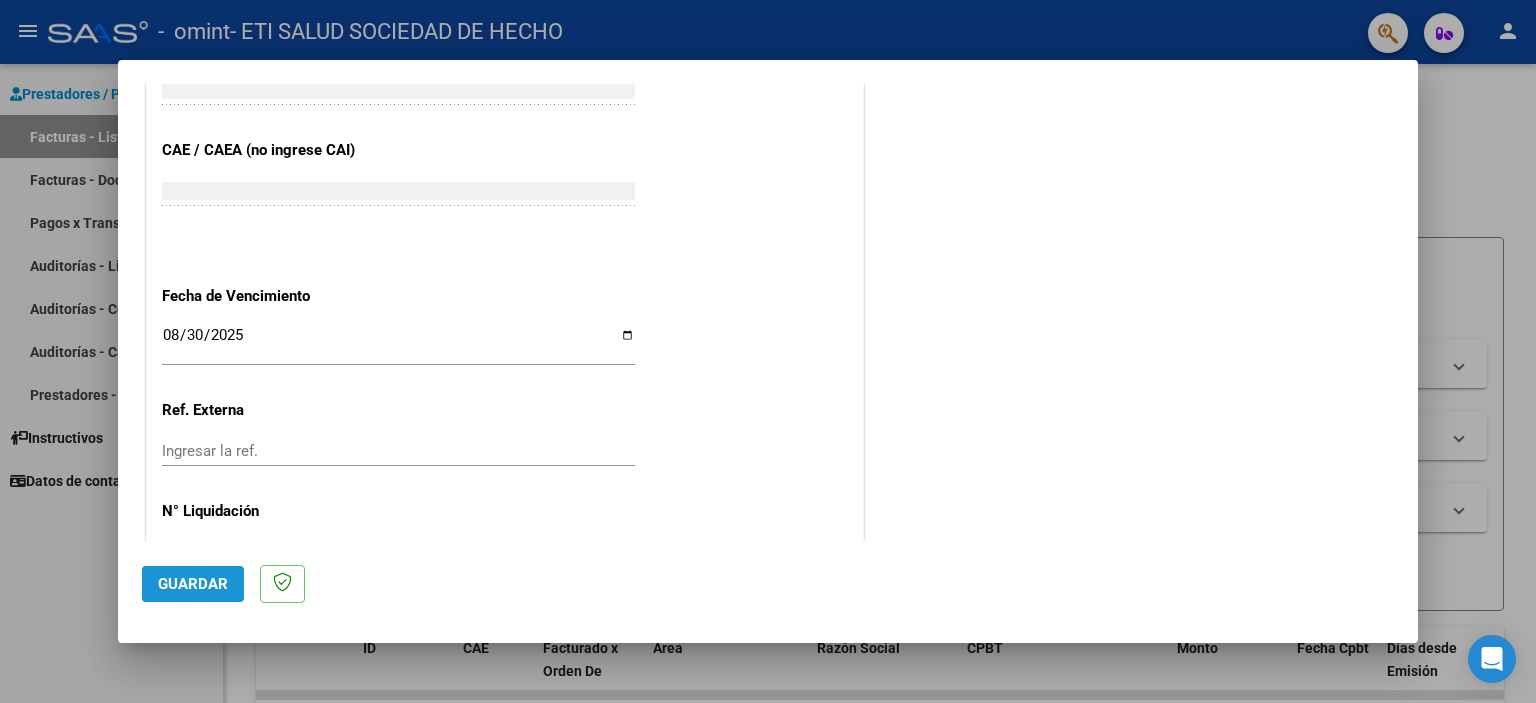 click on "Guardar" 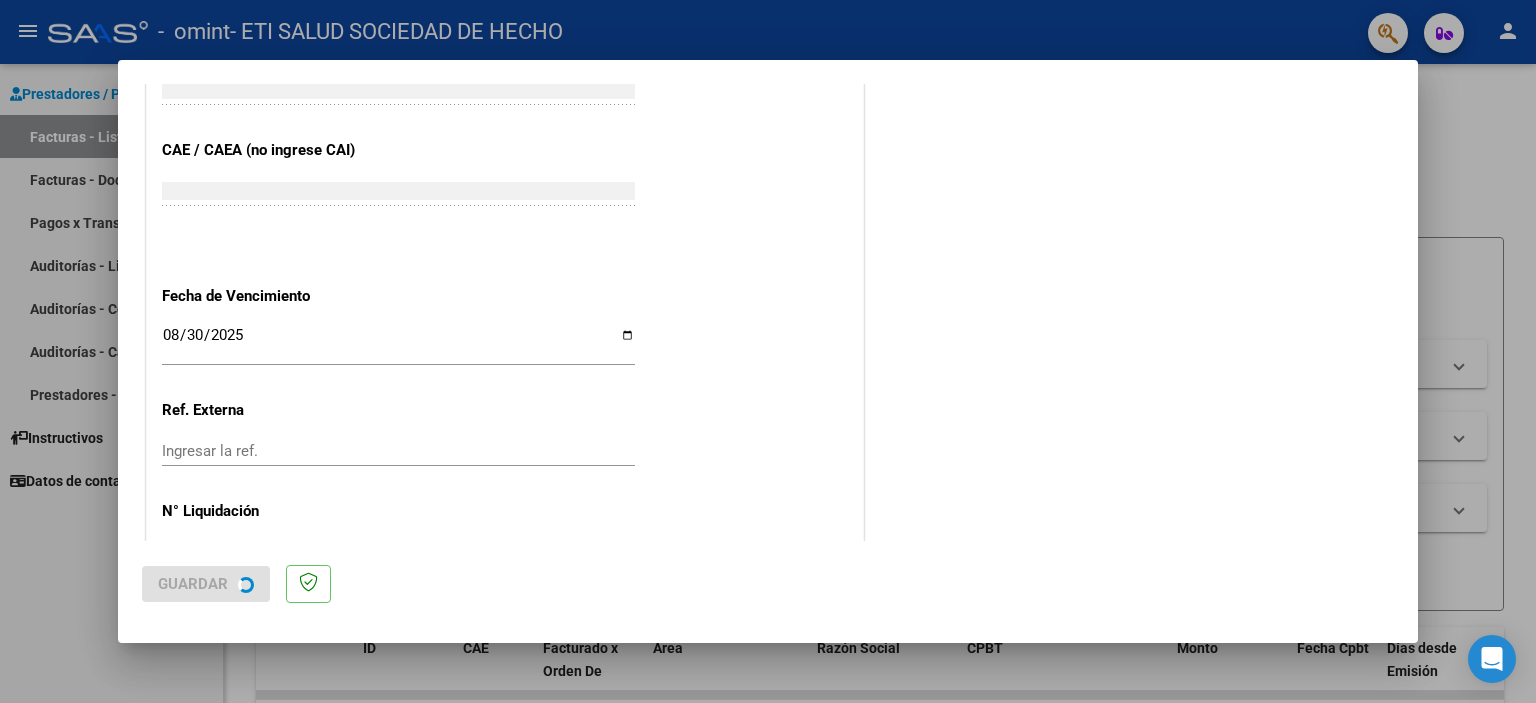scroll, scrollTop: 0, scrollLeft: 0, axis: both 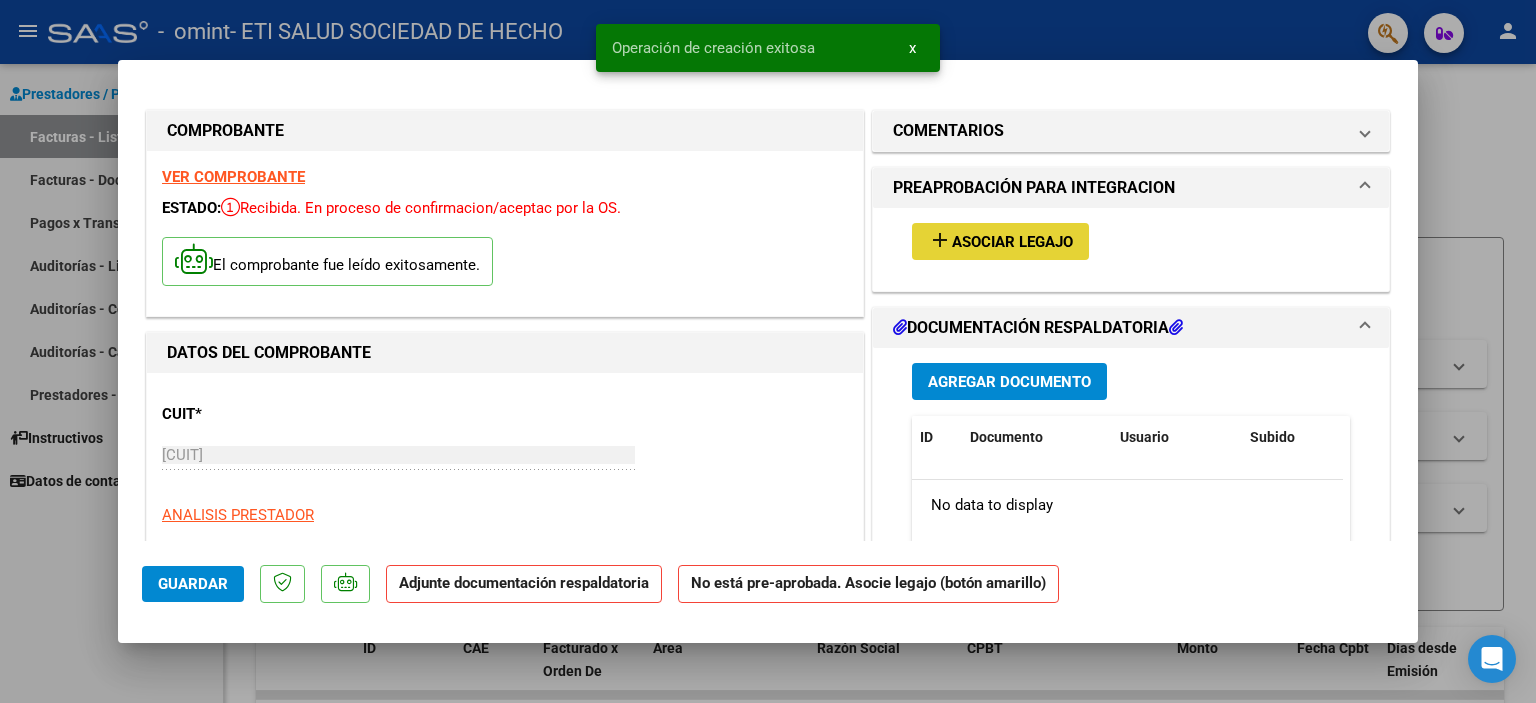 click on "Asociar Legajo" at bounding box center [1012, 242] 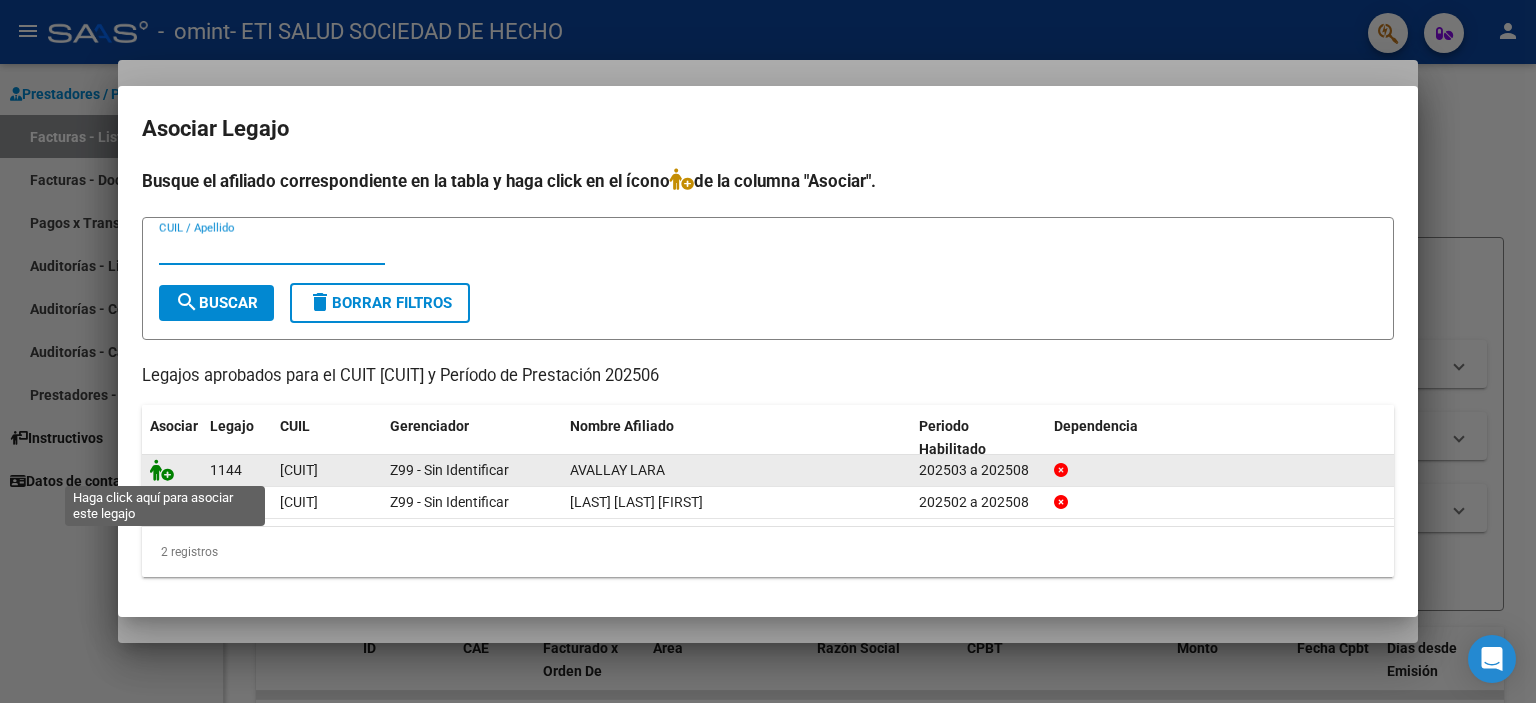 click 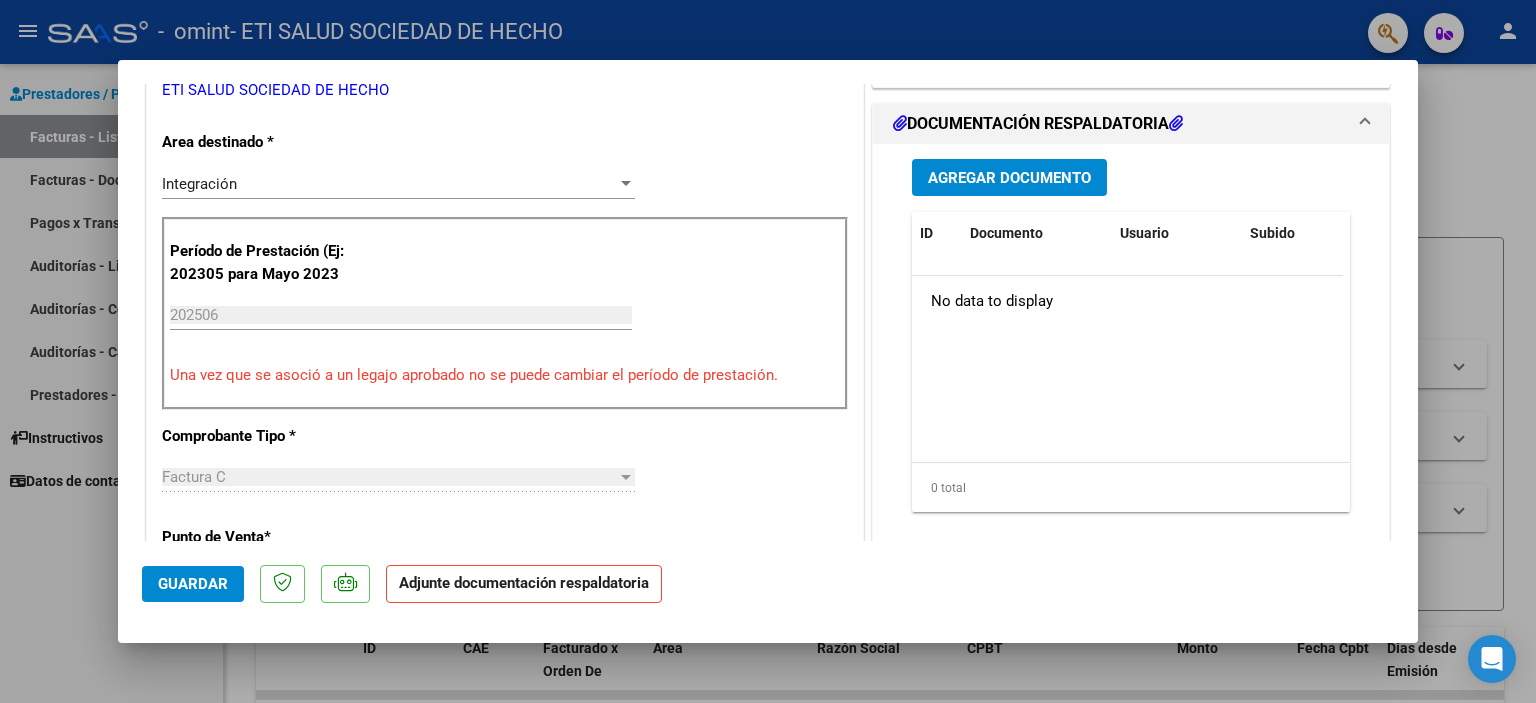 scroll, scrollTop: 500, scrollLeft: 0, axis: vertical 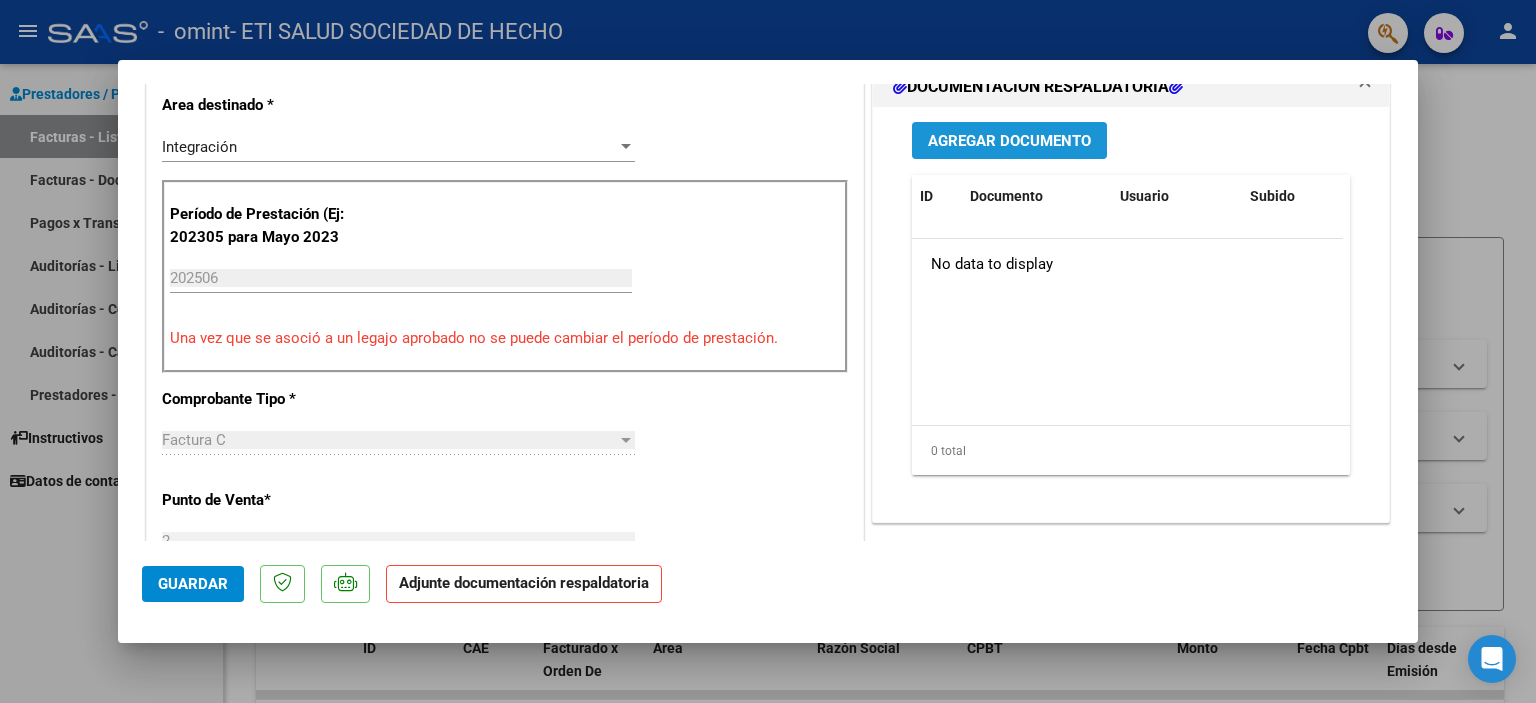 click on "Agregar Documento" at bounding box center (1009, 141) 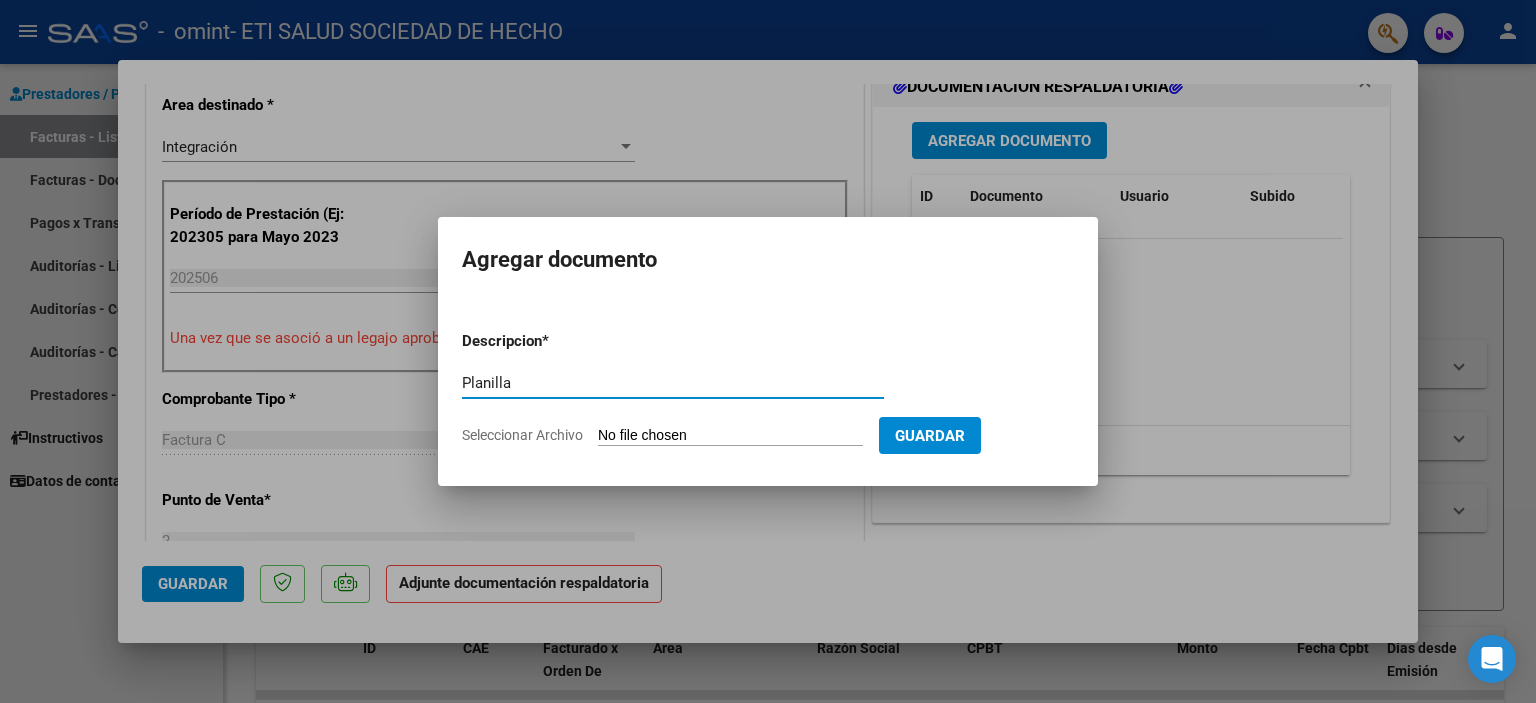 type on "Planilla" 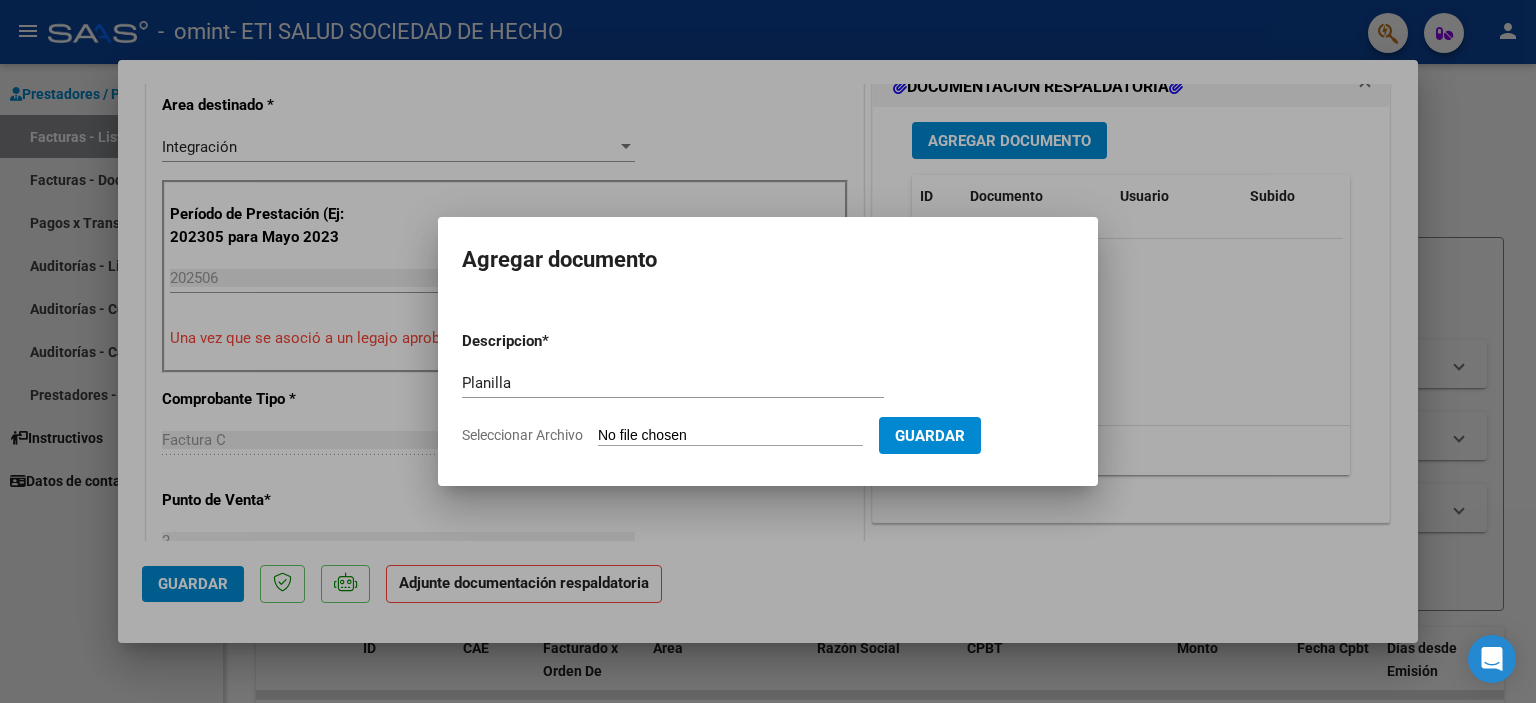 click on "Seleccionar Archivo" at bounding box center [730, 436] 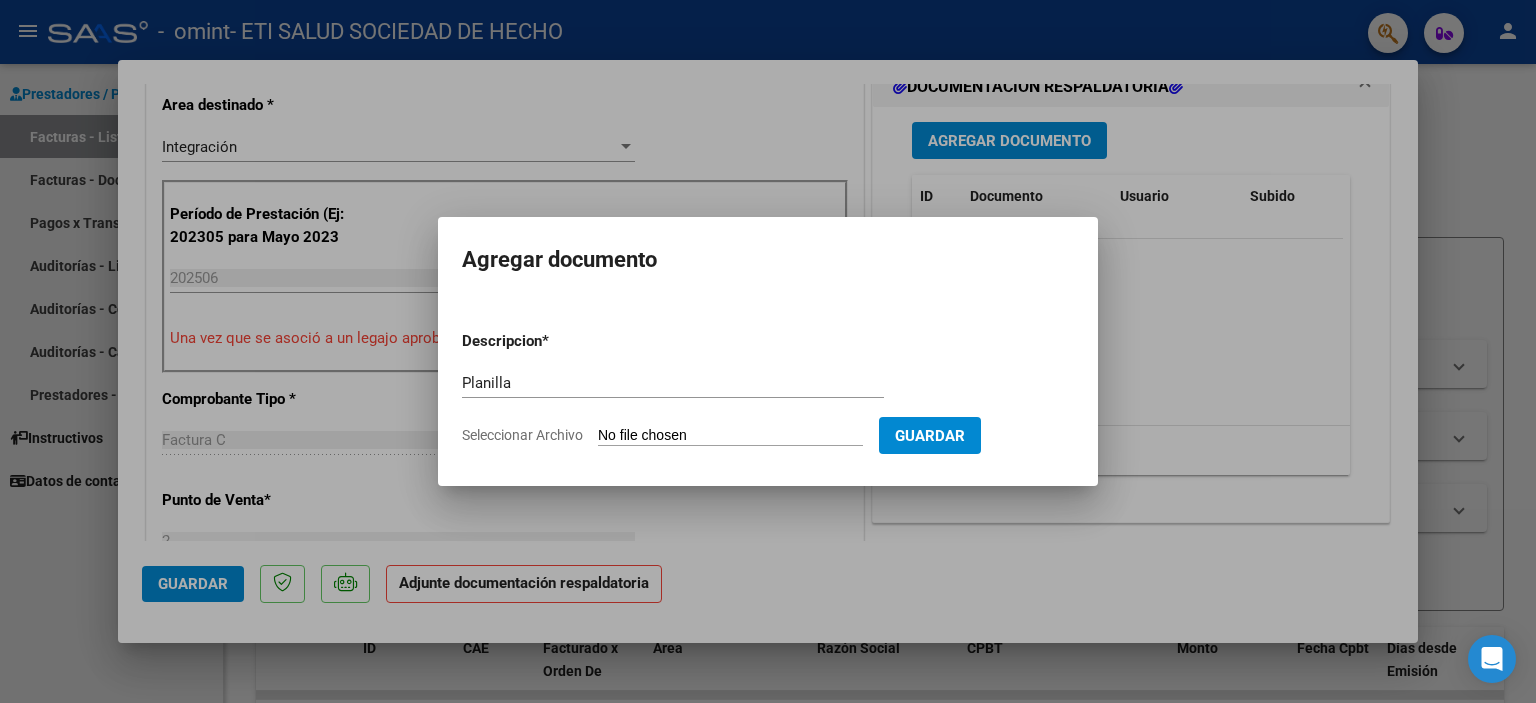 type on "C:\fakepath\planilla junio 25 [LAST] [LAST].pdf" 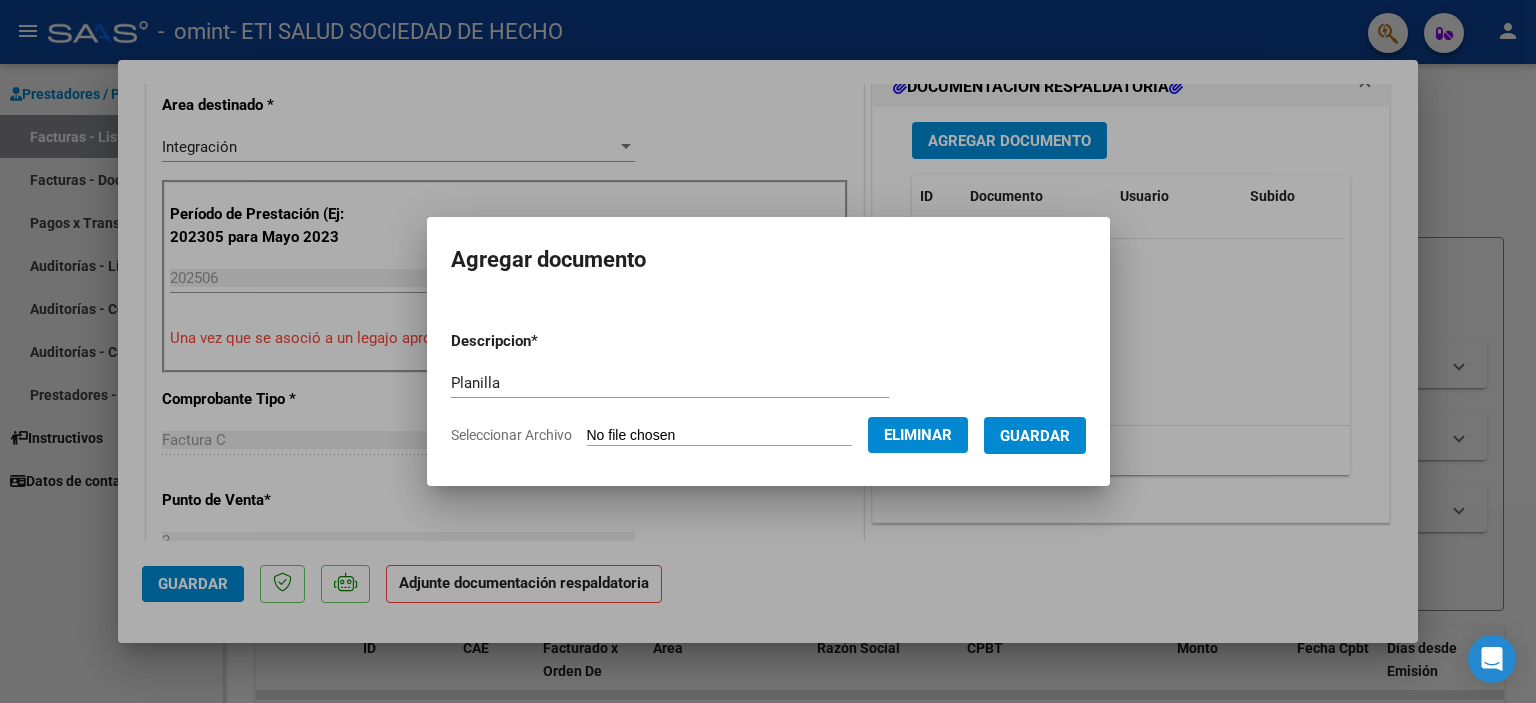 click on "Guardar" at bounding box center [1035, 436] 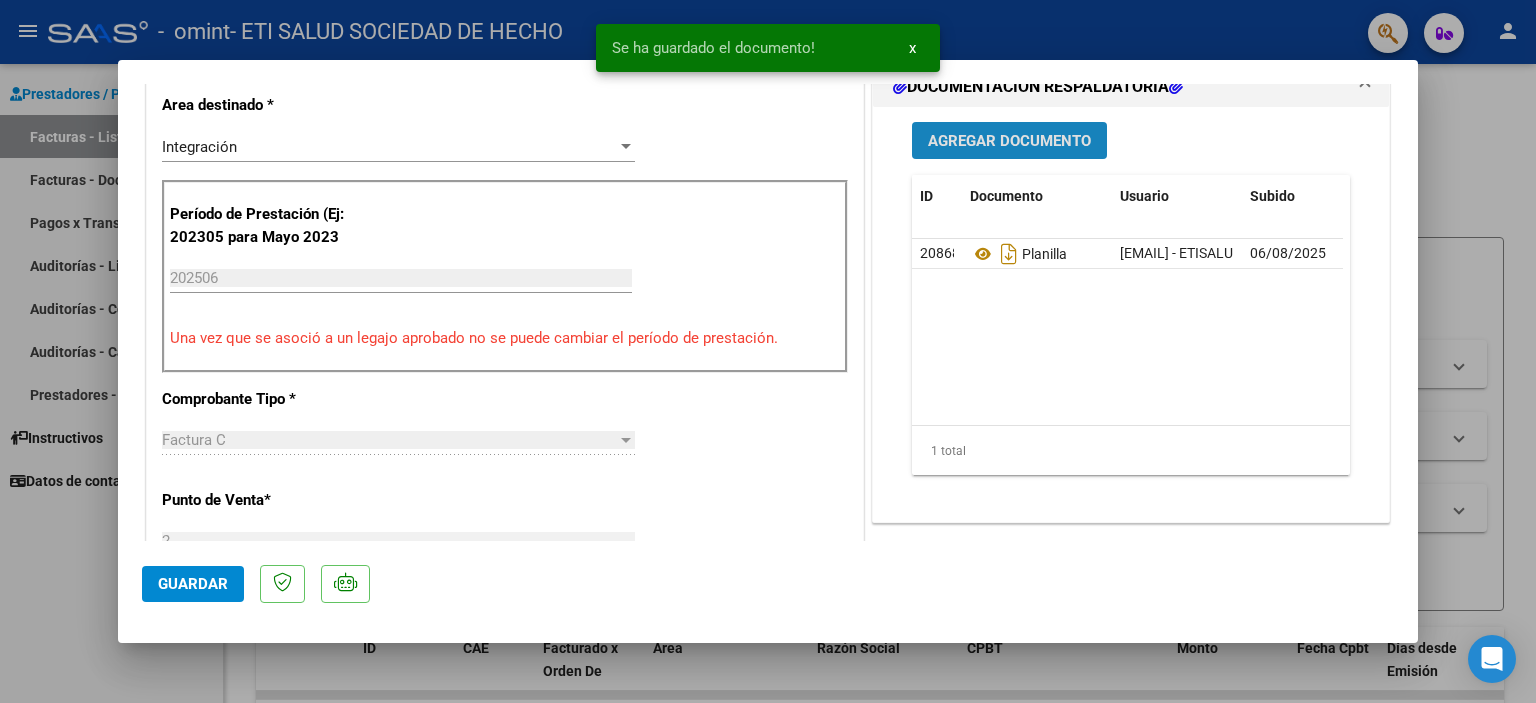 click on "Agregar Documento" at bounding box center (1009, 141) 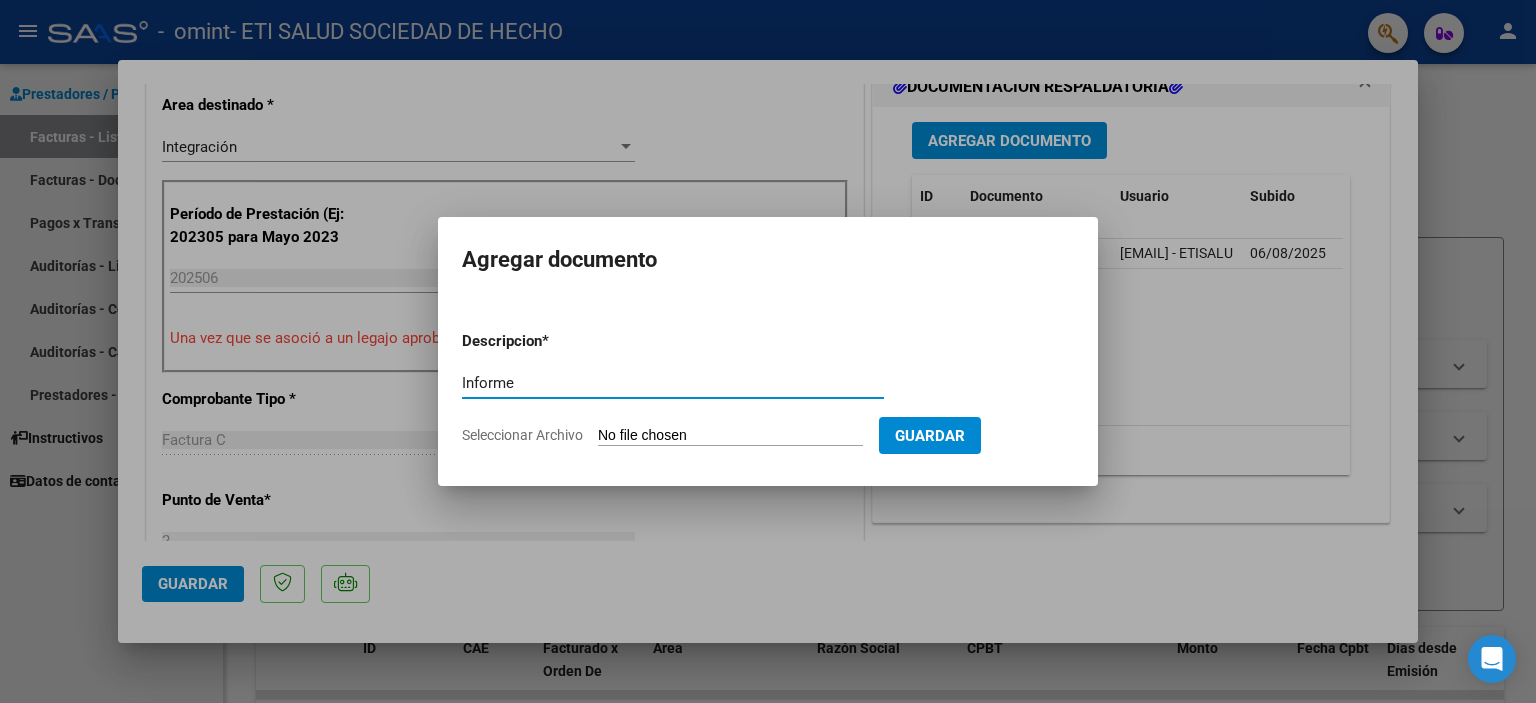 type on "Informe" 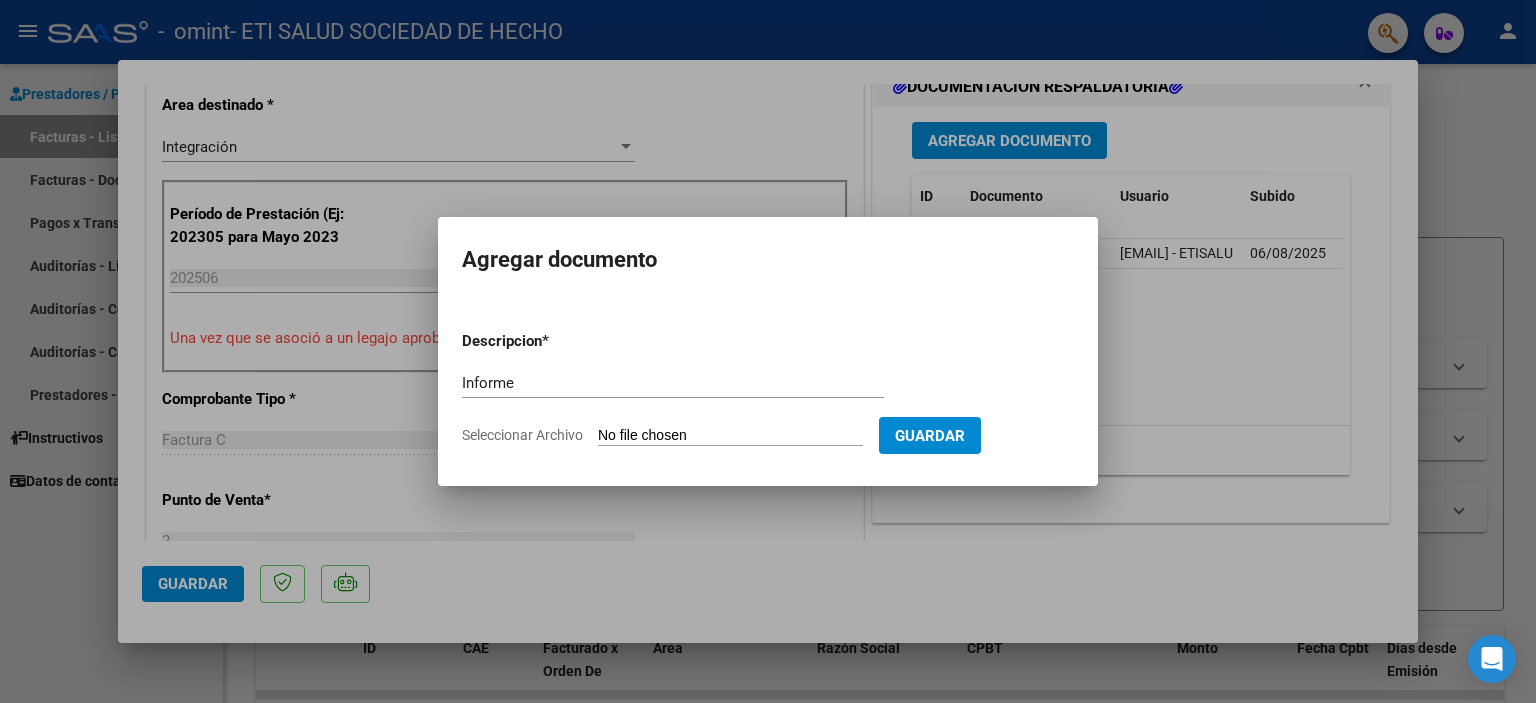 click on "Seleccionar Archivo" at bounding box center [730, 436] 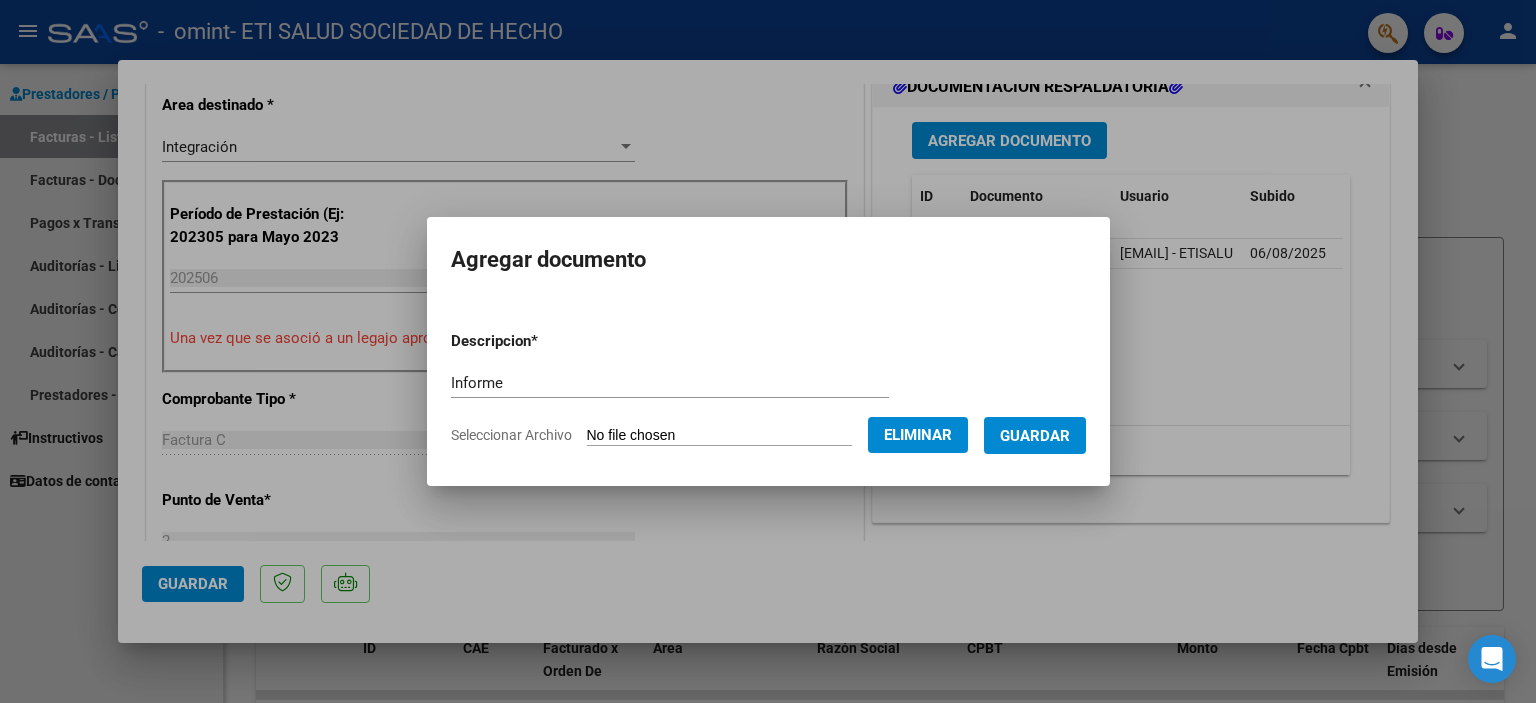 click on "Guardar" at bounding box center [1035, 436] 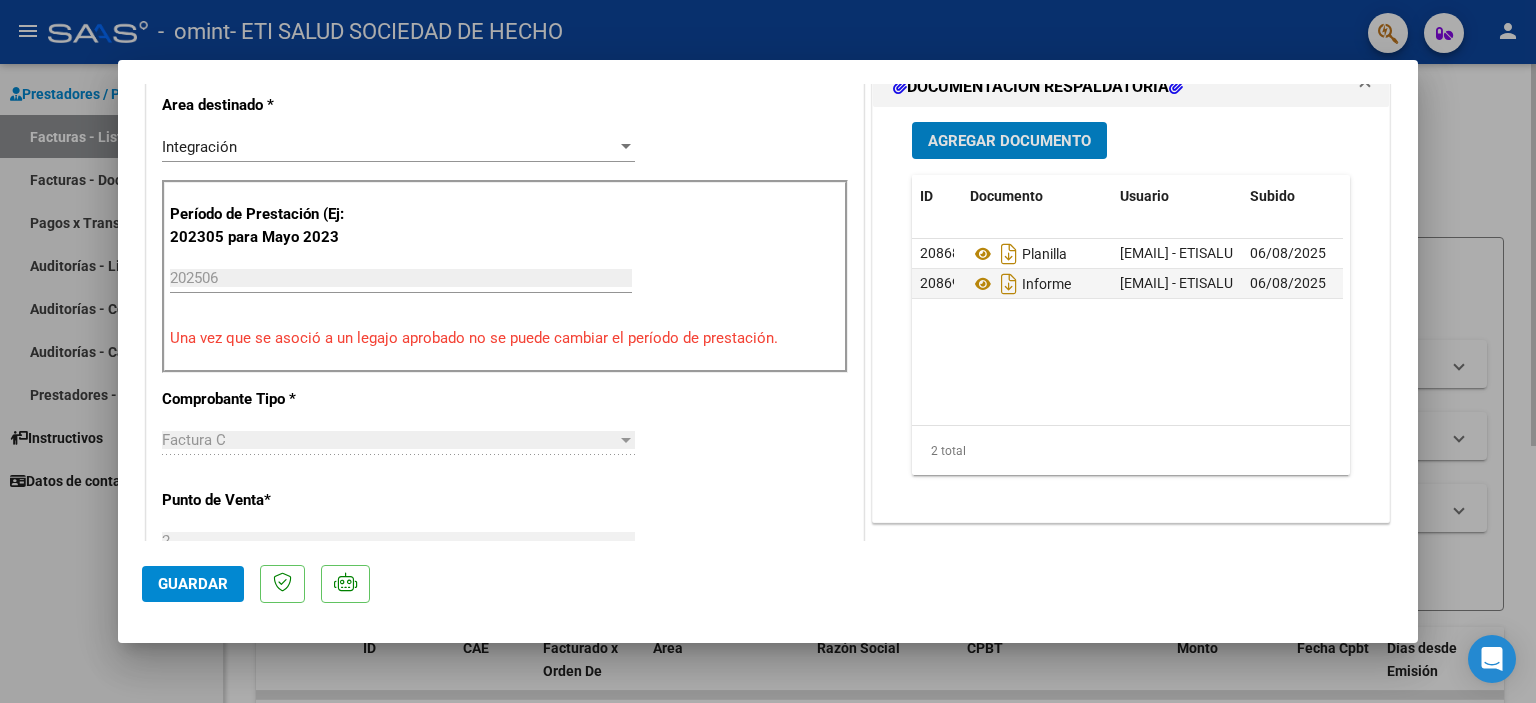 click at bounding box center [768, 351] 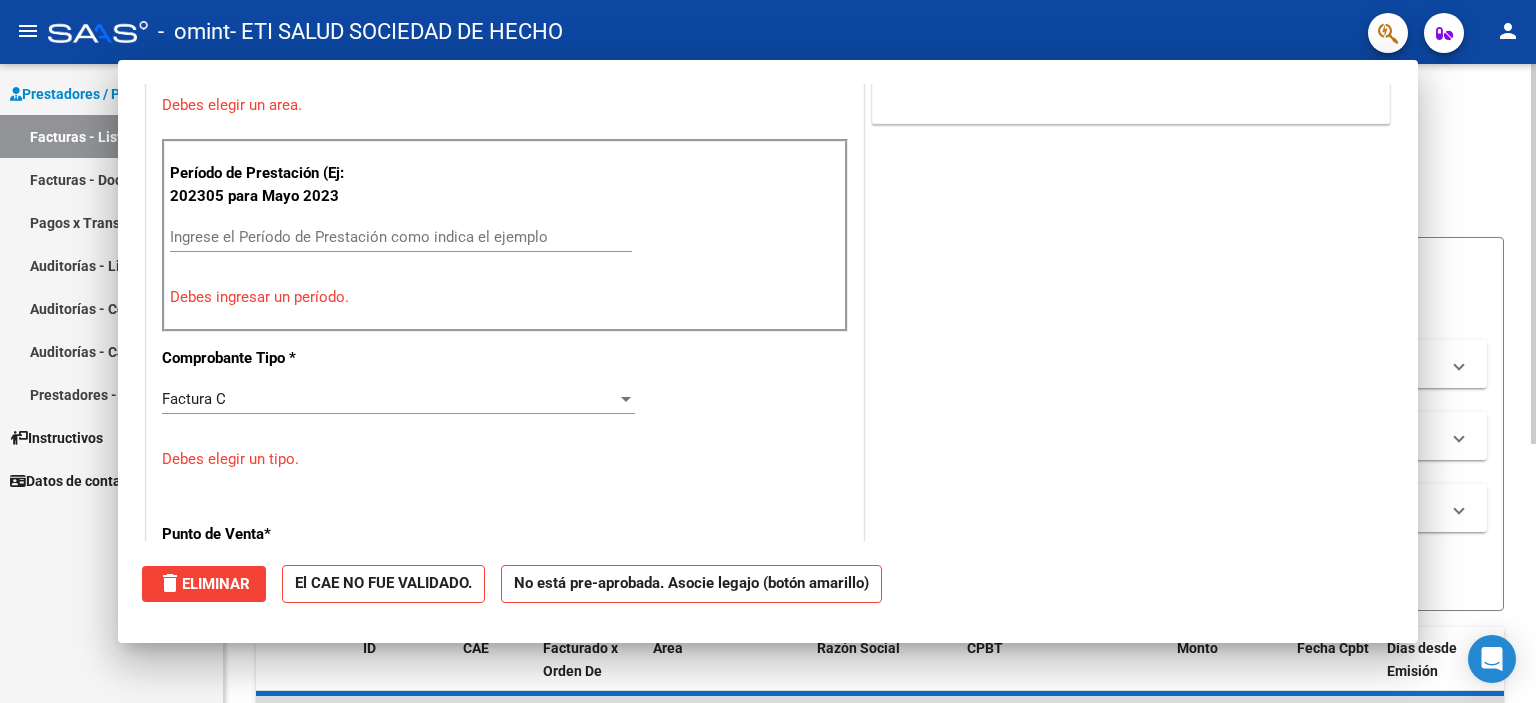 scroll, scrollTop: 459, scrollLeft: 0, axis: vertical 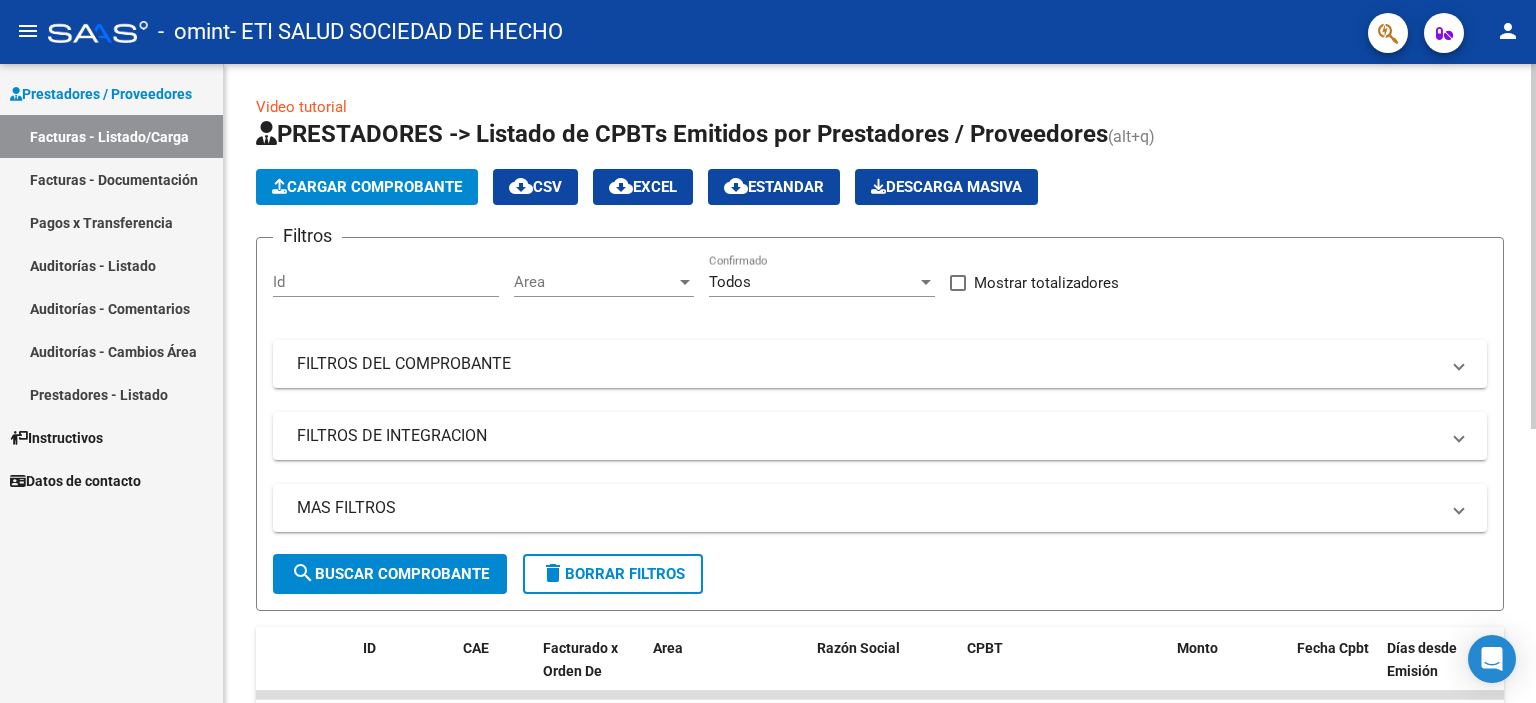 click on "Cargar Comprobante" 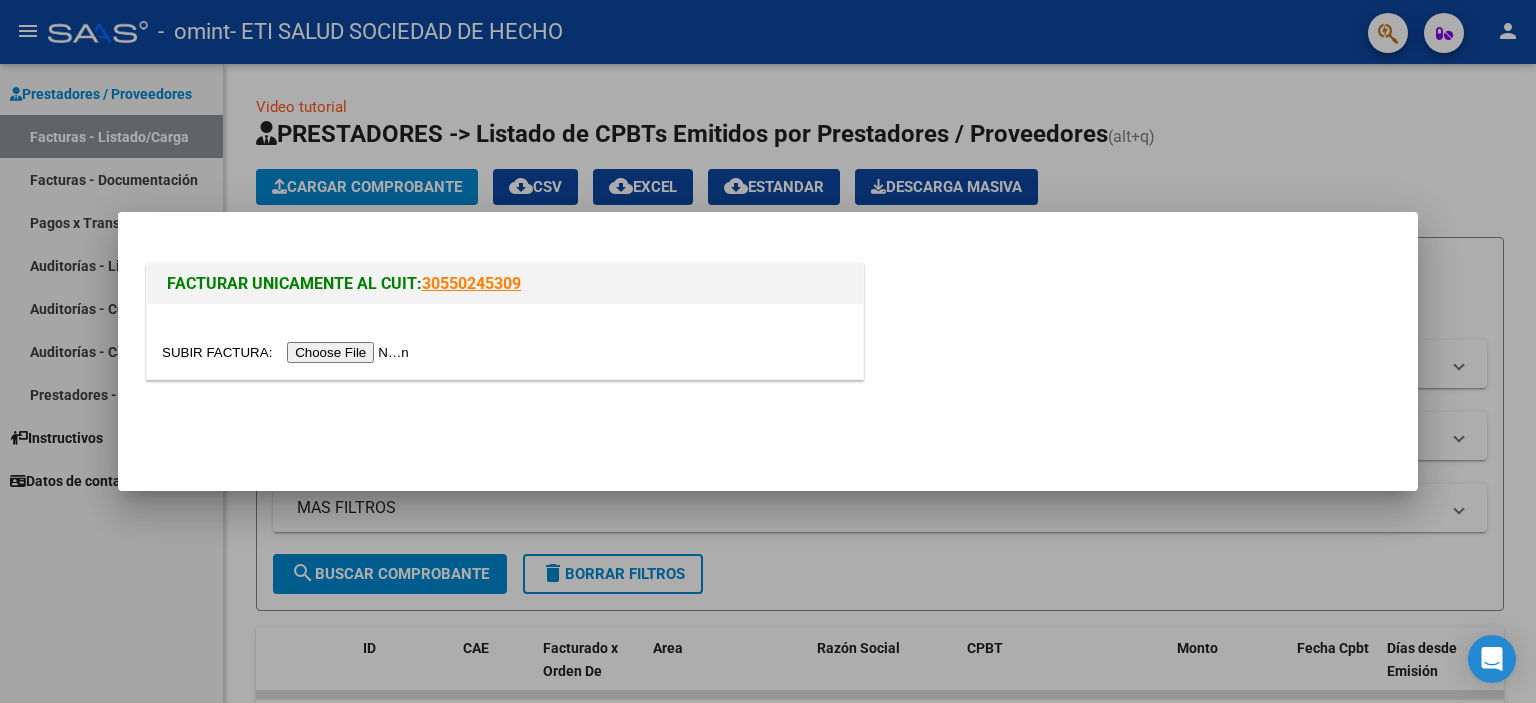 click at bounding box center (288, 352) 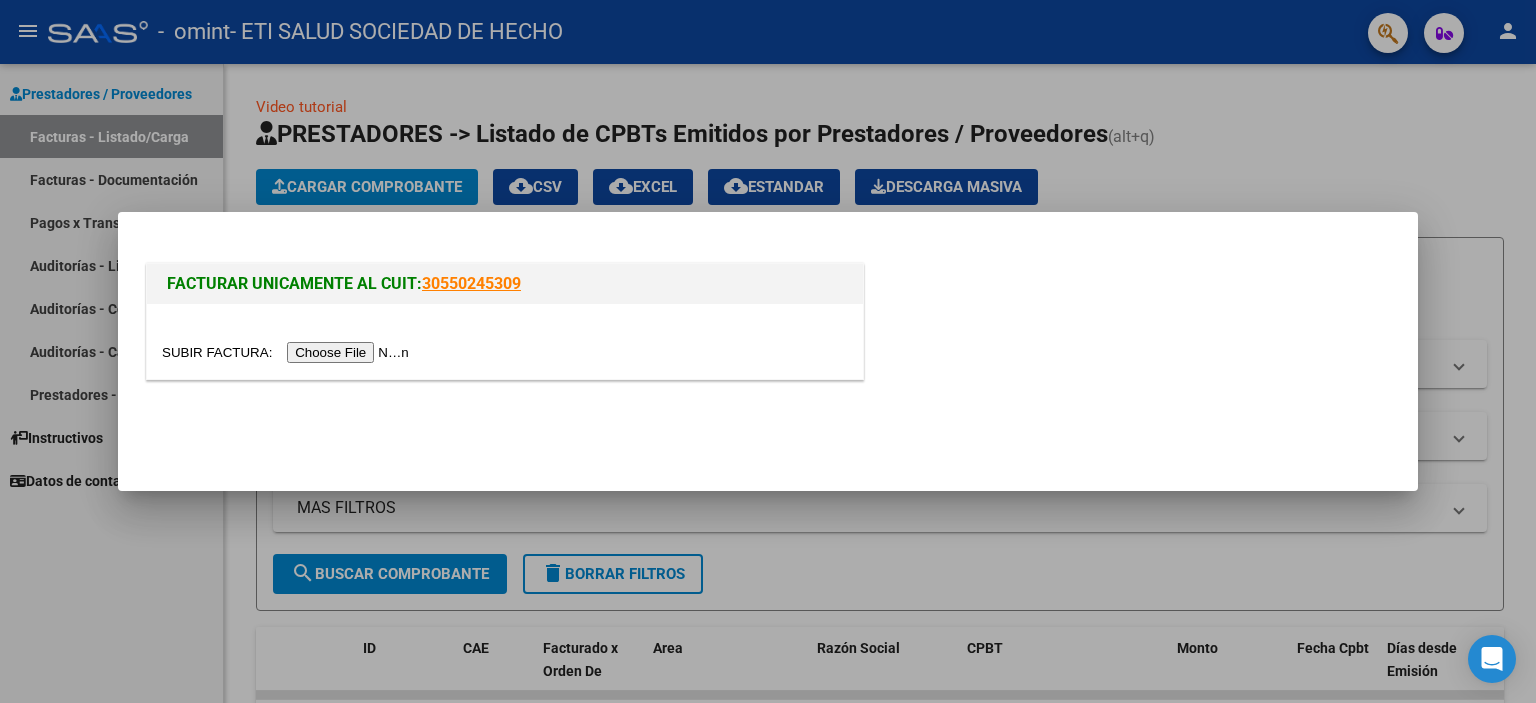 click at bounding box center [768, 351] 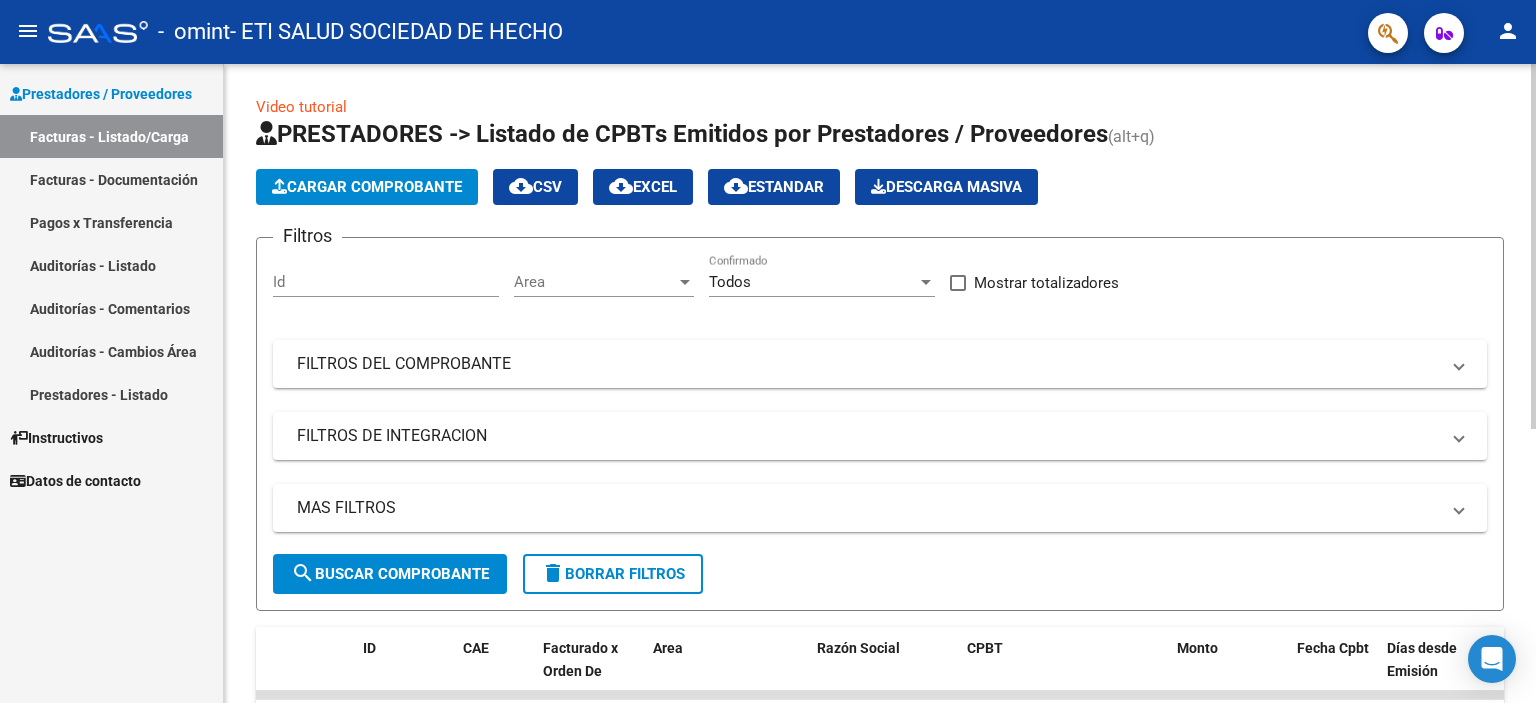click on "Cargar Comprobante" 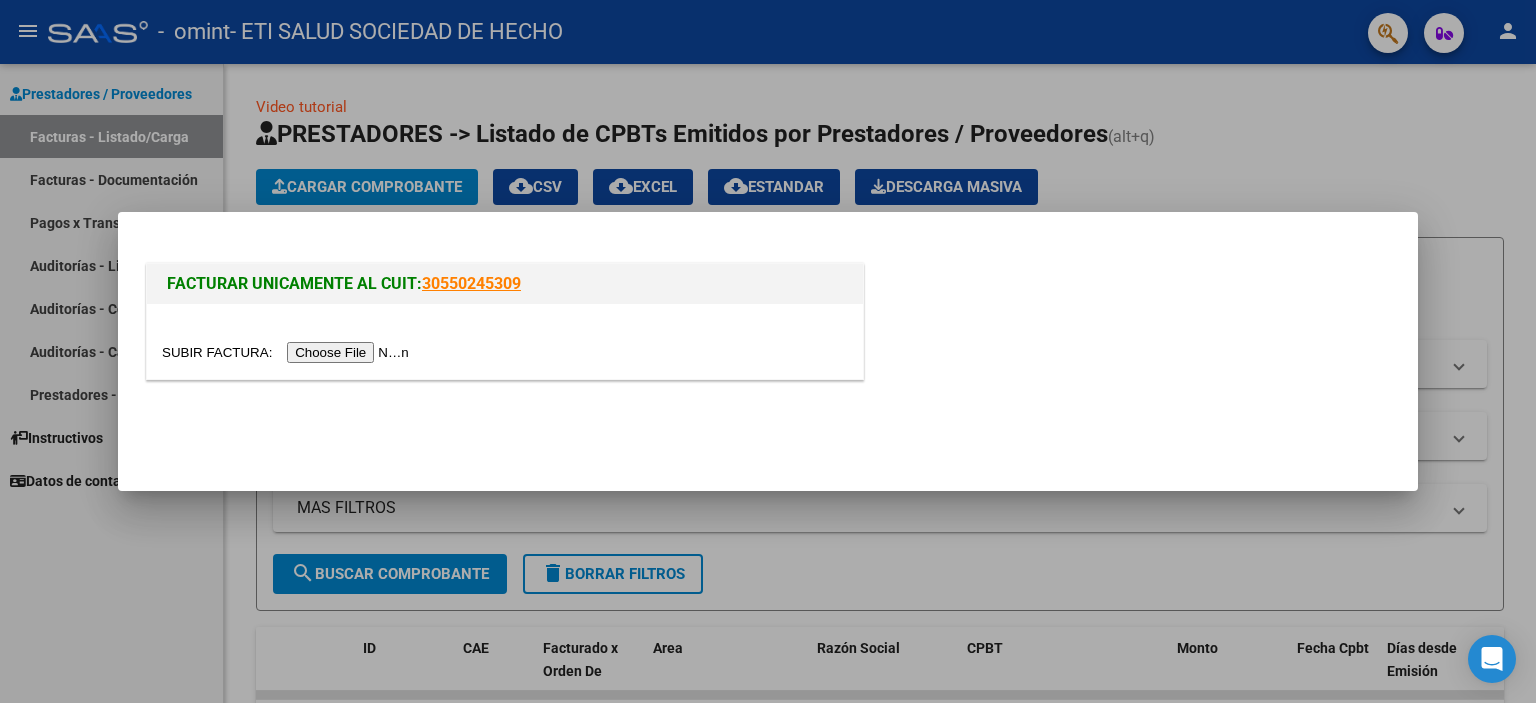 click at bounding box center [288, 352] 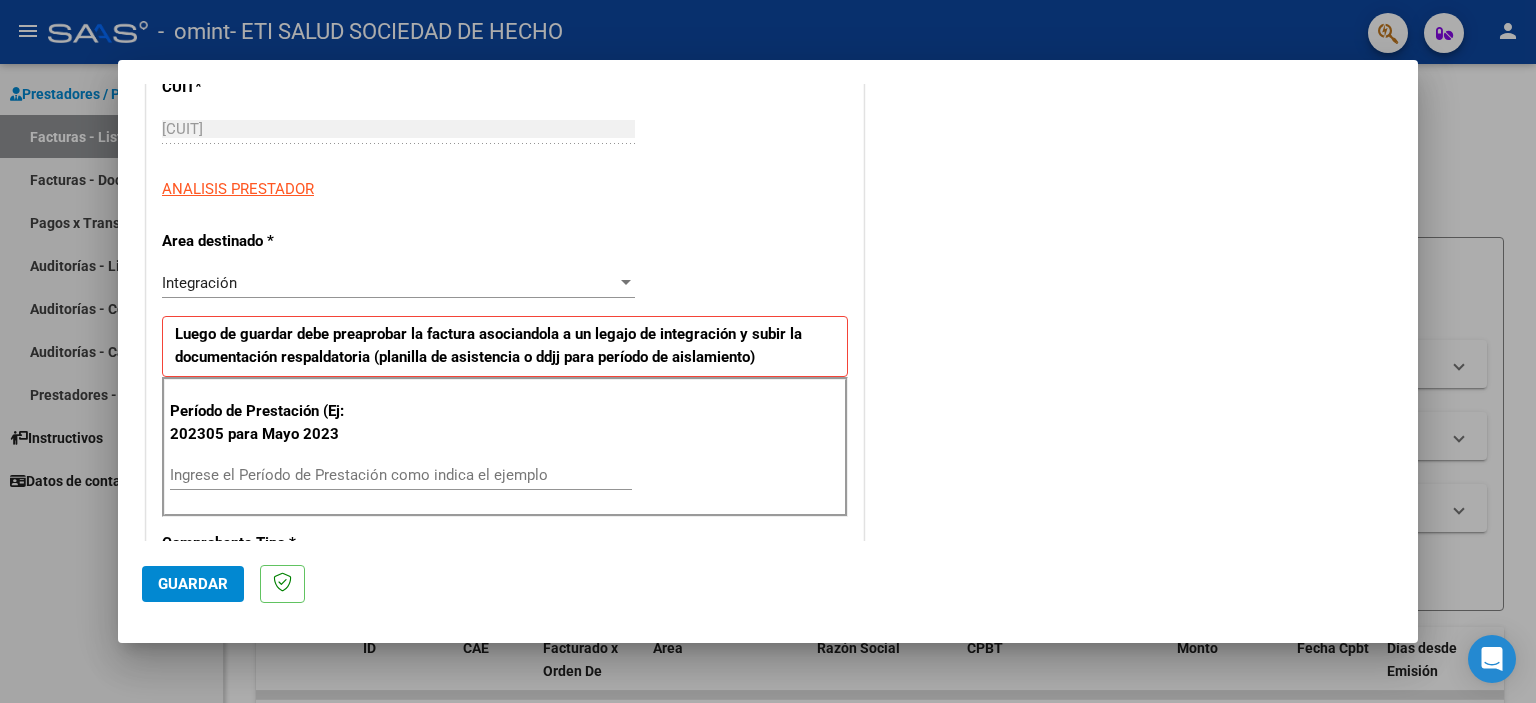 scroll, scrollTop: 300, scrollLeft: 0, axis: vertical 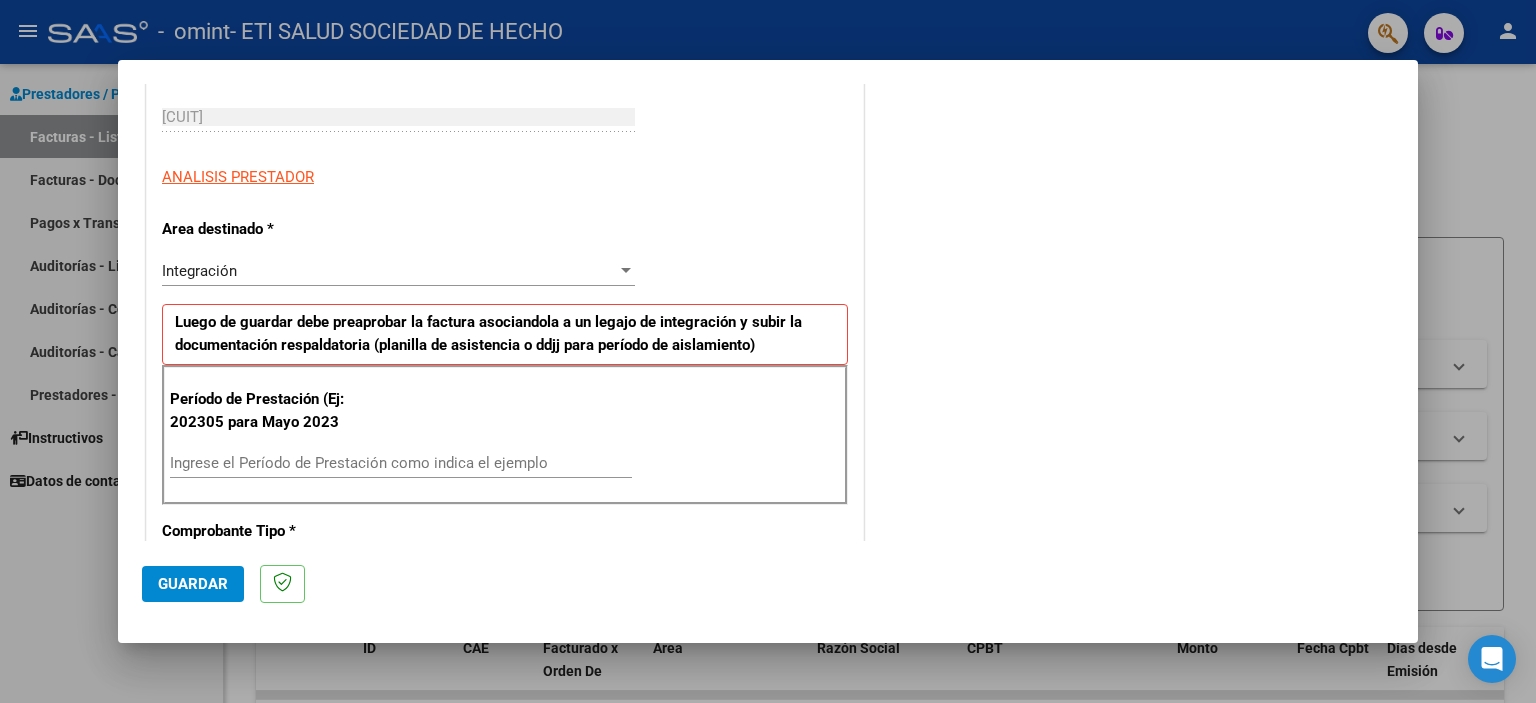 click on "Ingrese el Período de Prestación como indica el ejemplo" at bounding box center (401, 463) 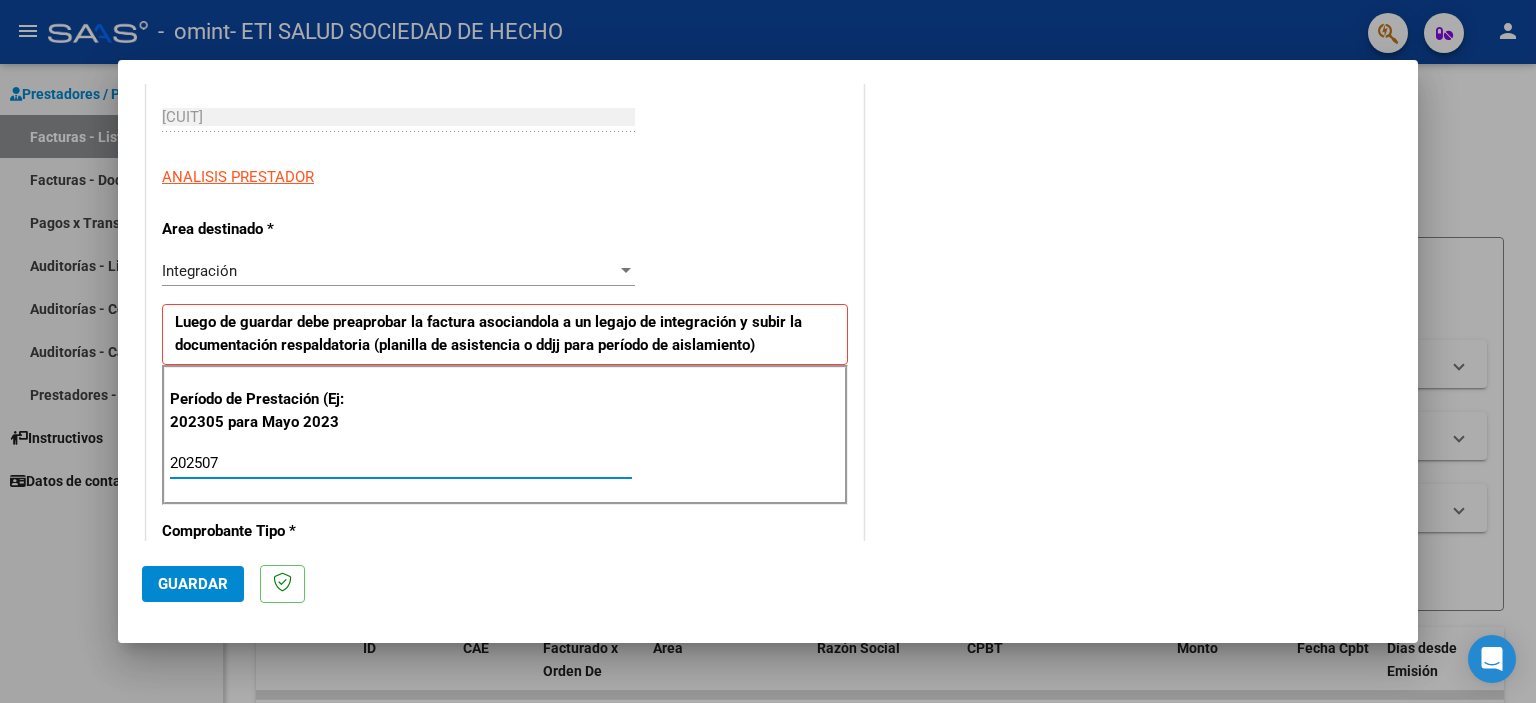 type on "202507" 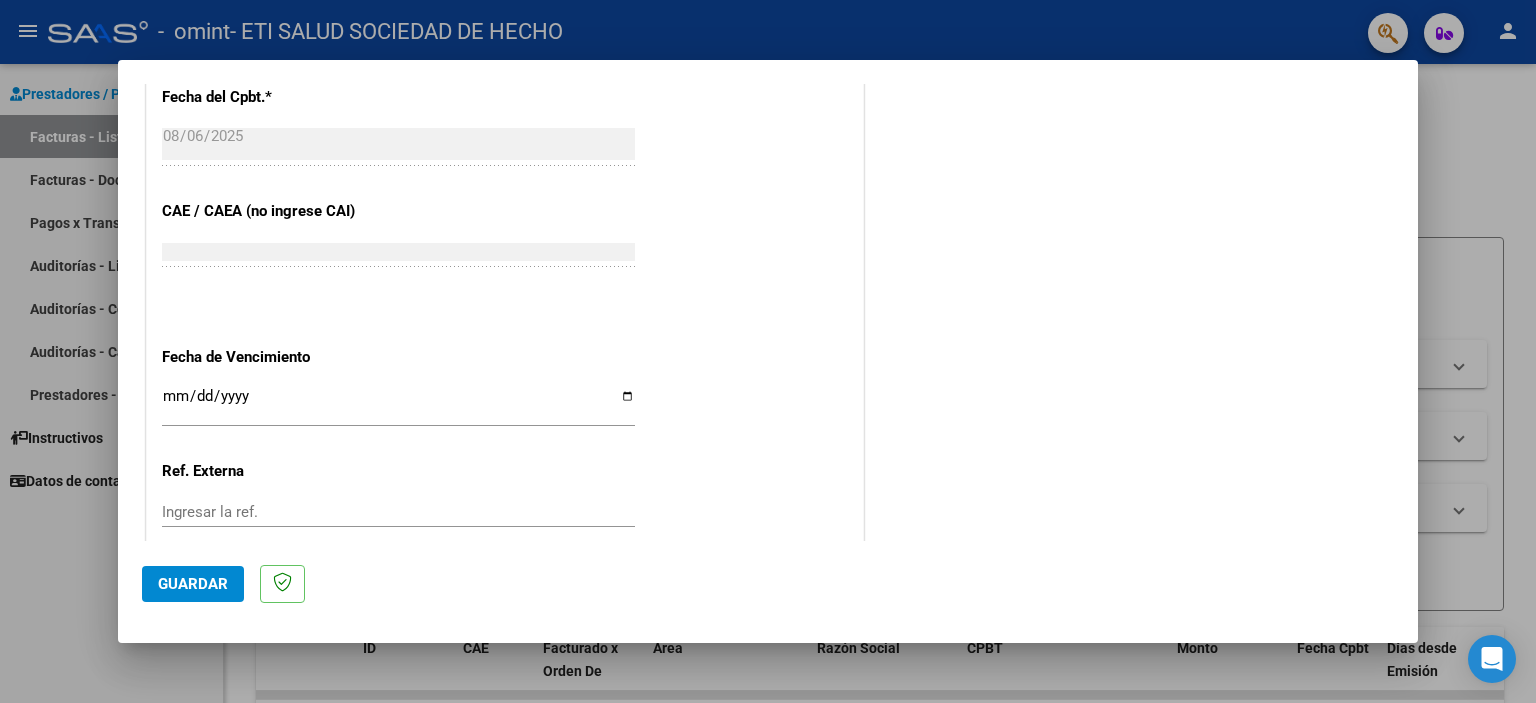 scroll, scrollTop: 1263, scrollLeft: 0, axis: vertical 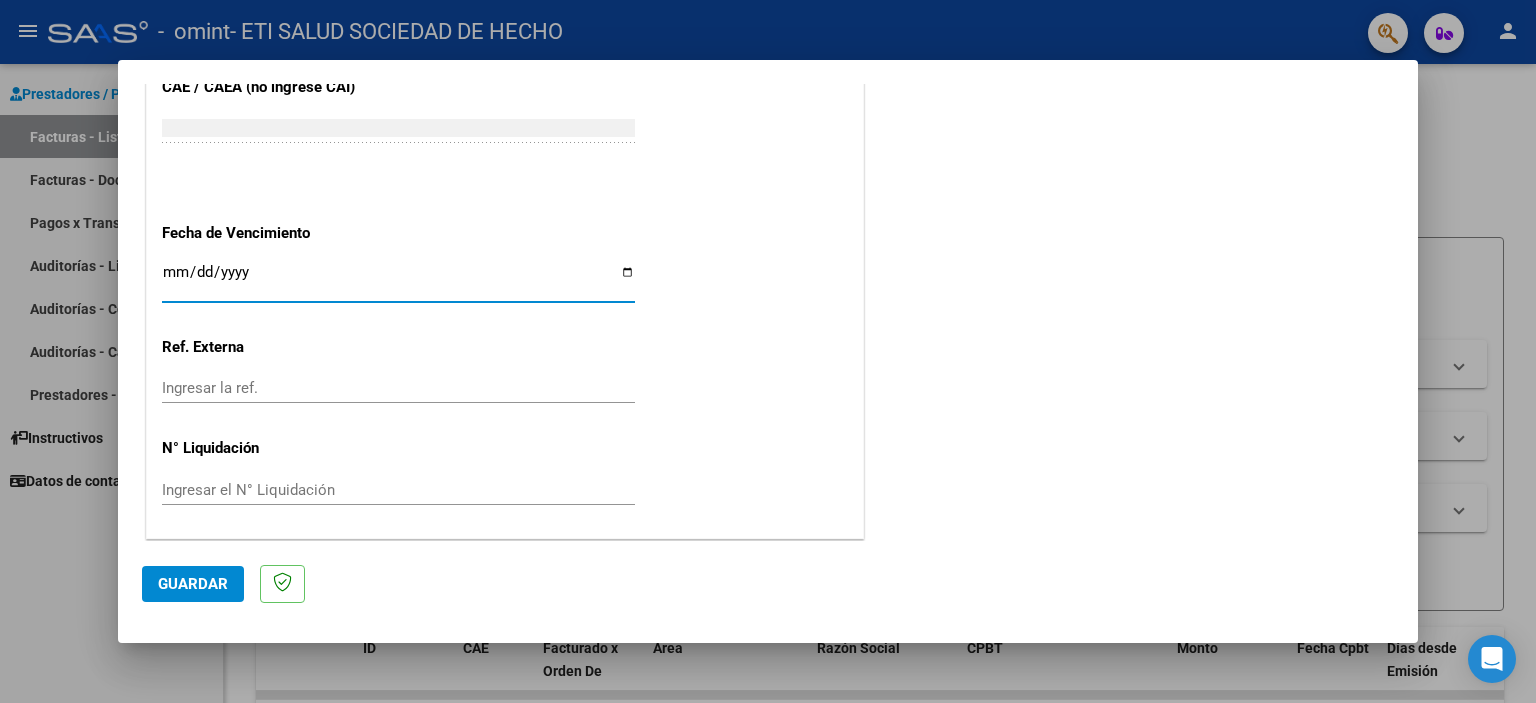 click on "Ingresar la fecha" at bounding box center (398, 280) 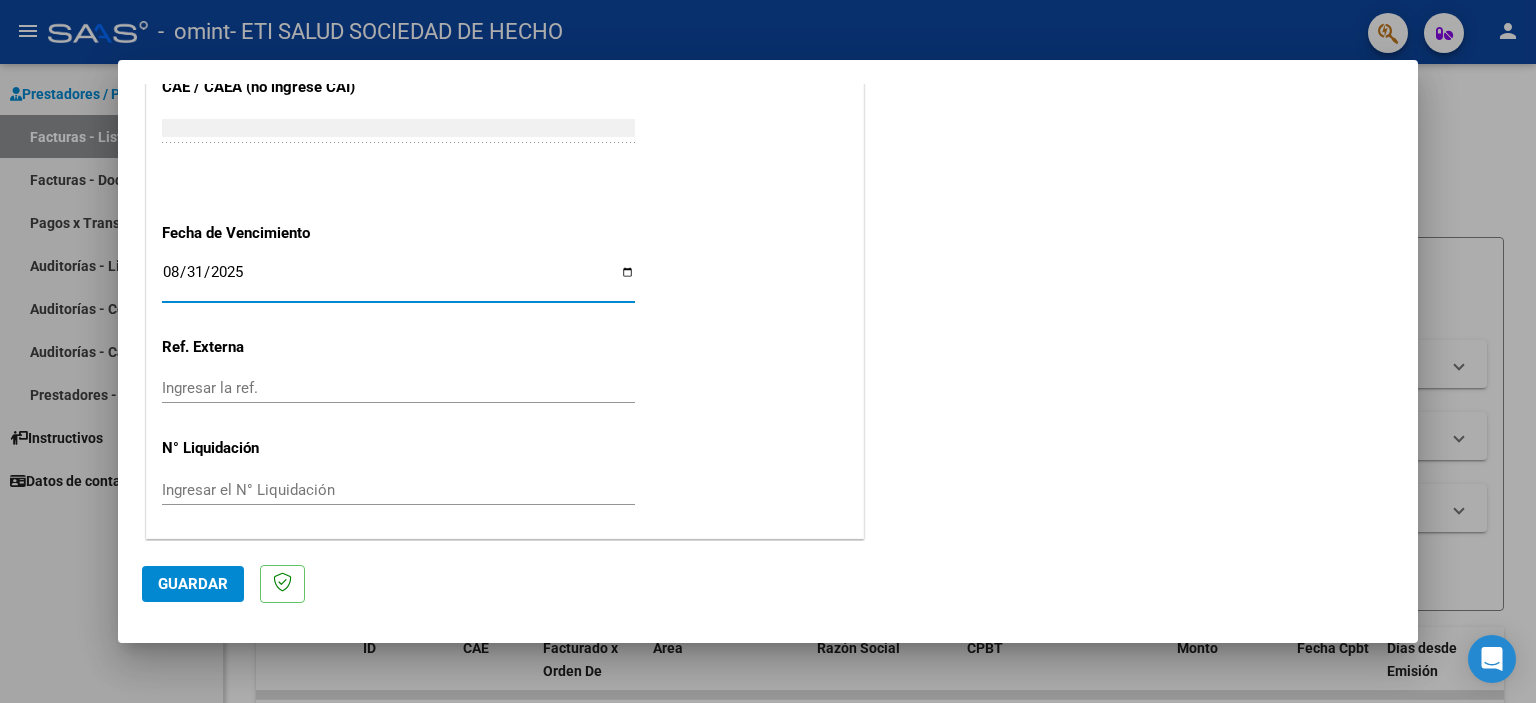 type on "2025-08-31" 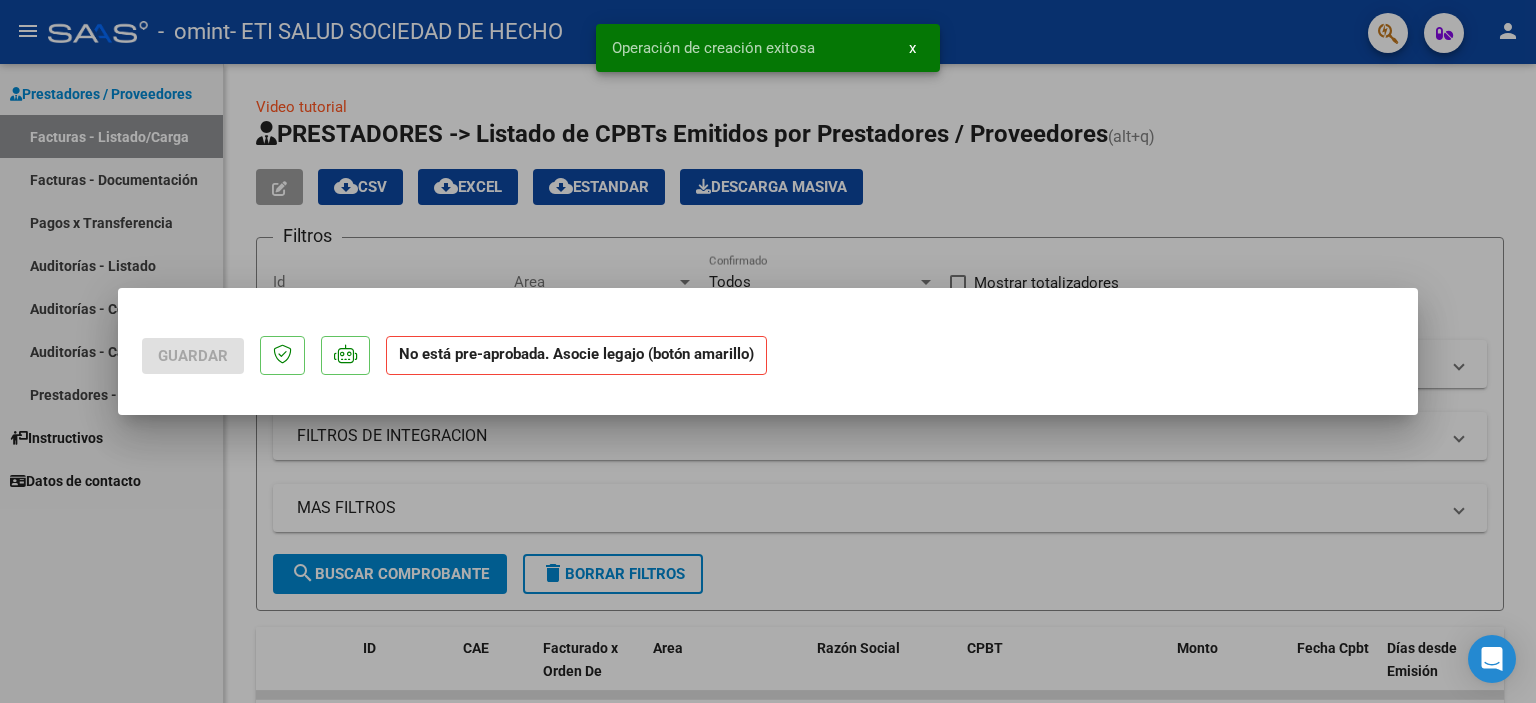 scroll, scrollTop: 0, scrollLeft: 0, axis: both 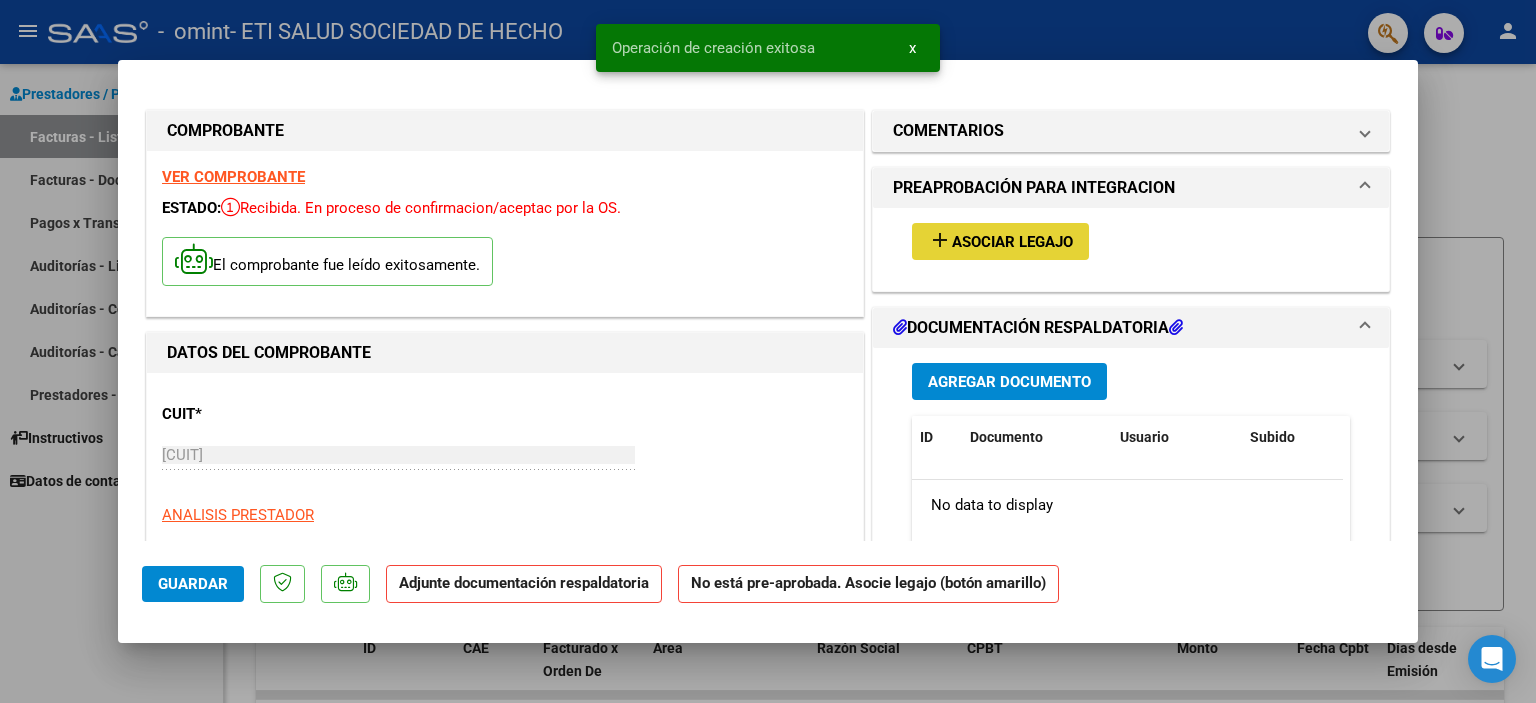 click on "Asociar Legajo" at bounding box center (1012, 242) 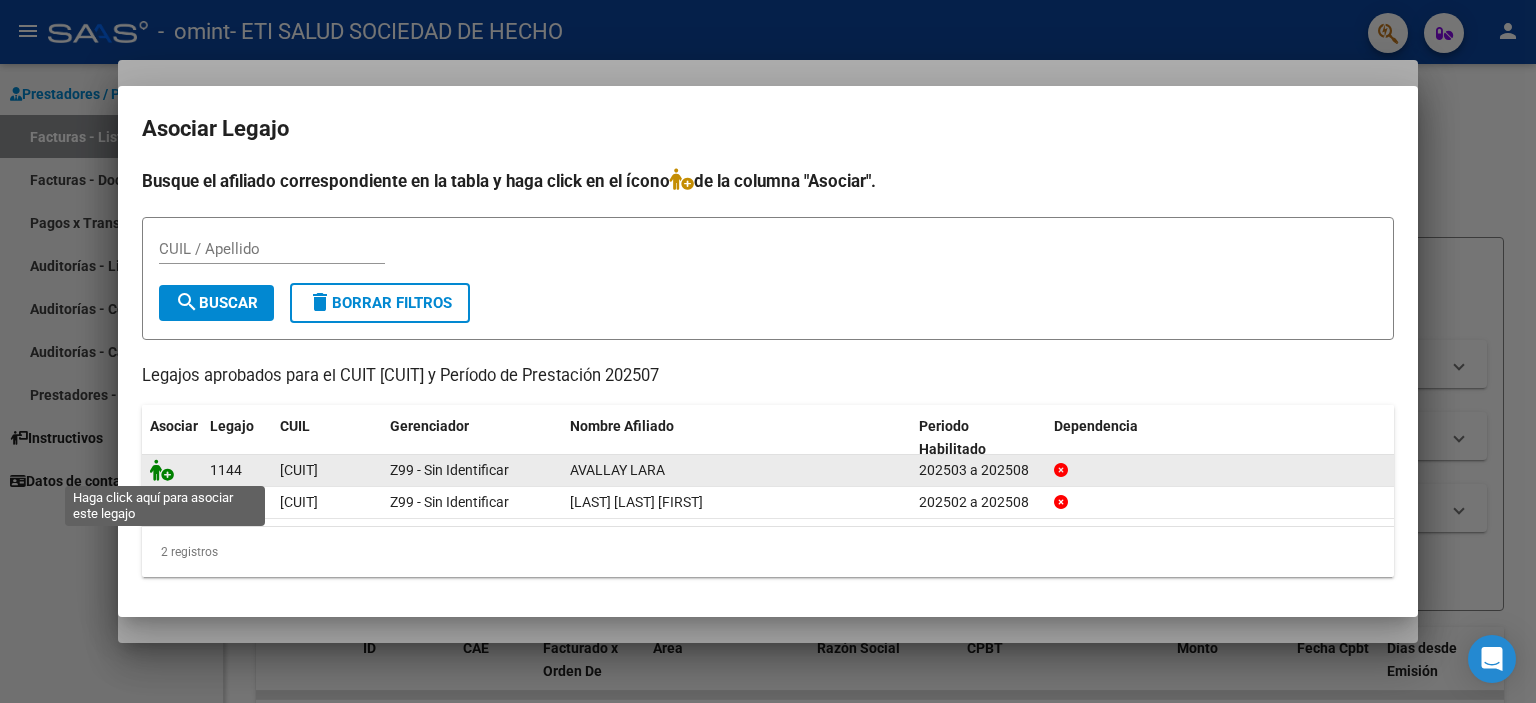 click 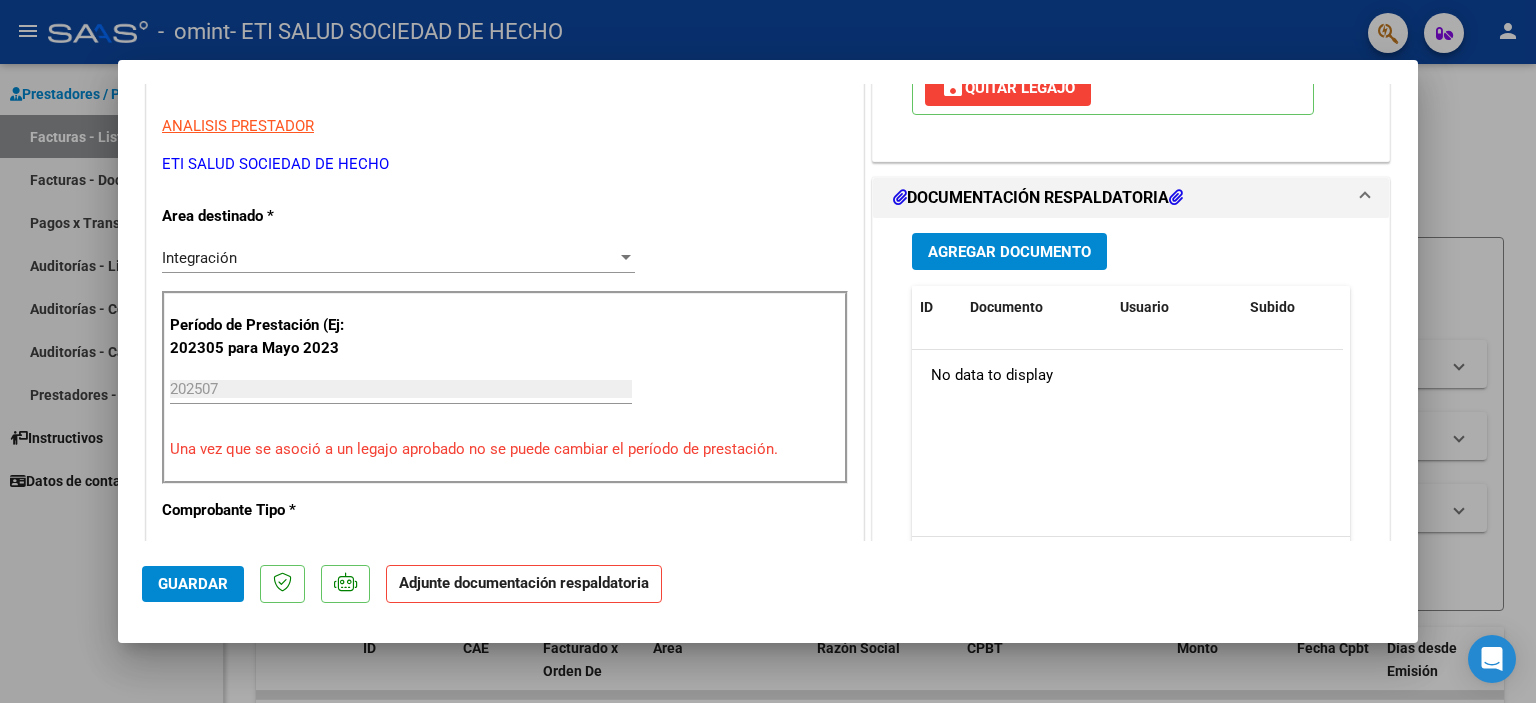 scroll, scrollTop: 400, scrollLeft: 0, axis: vertical 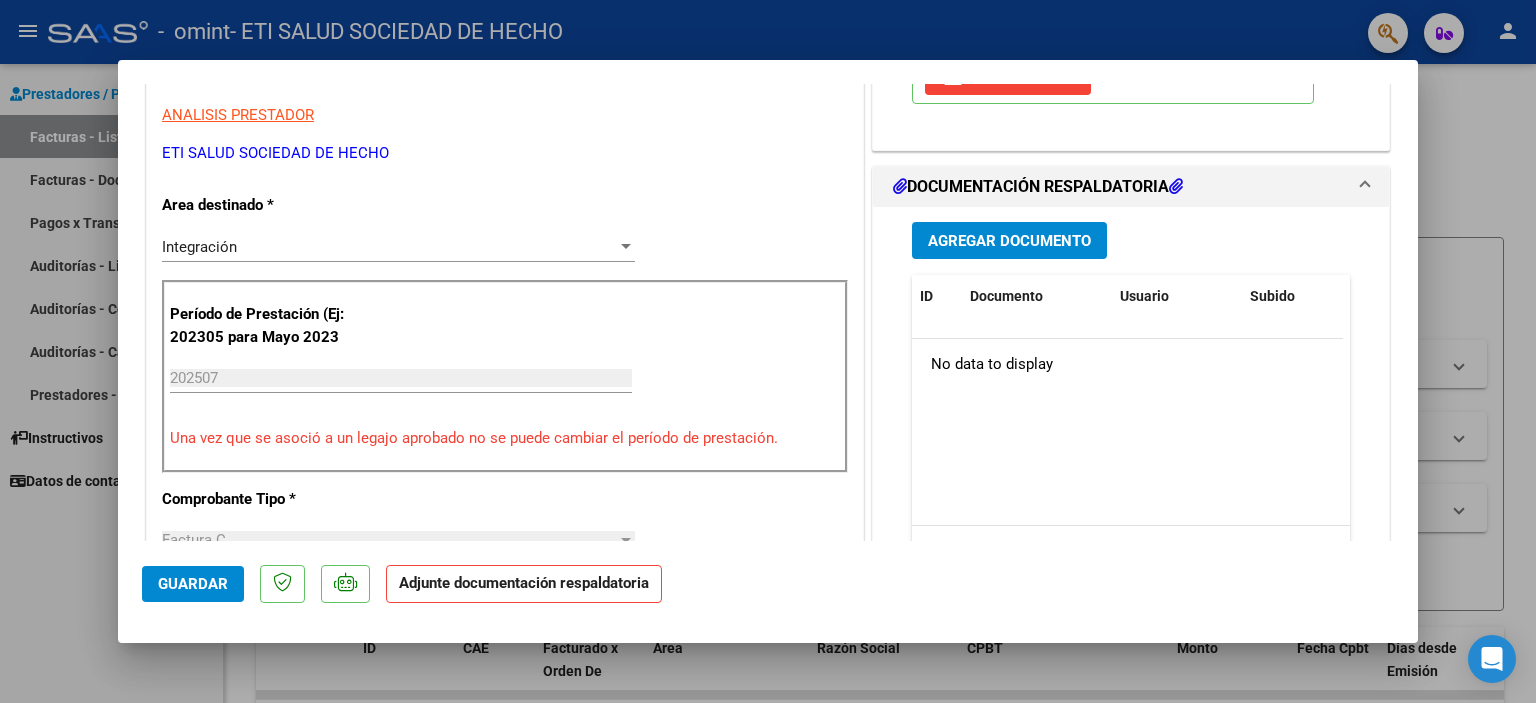 click on "Agregar Documento" at bounding box center (1009, 241) 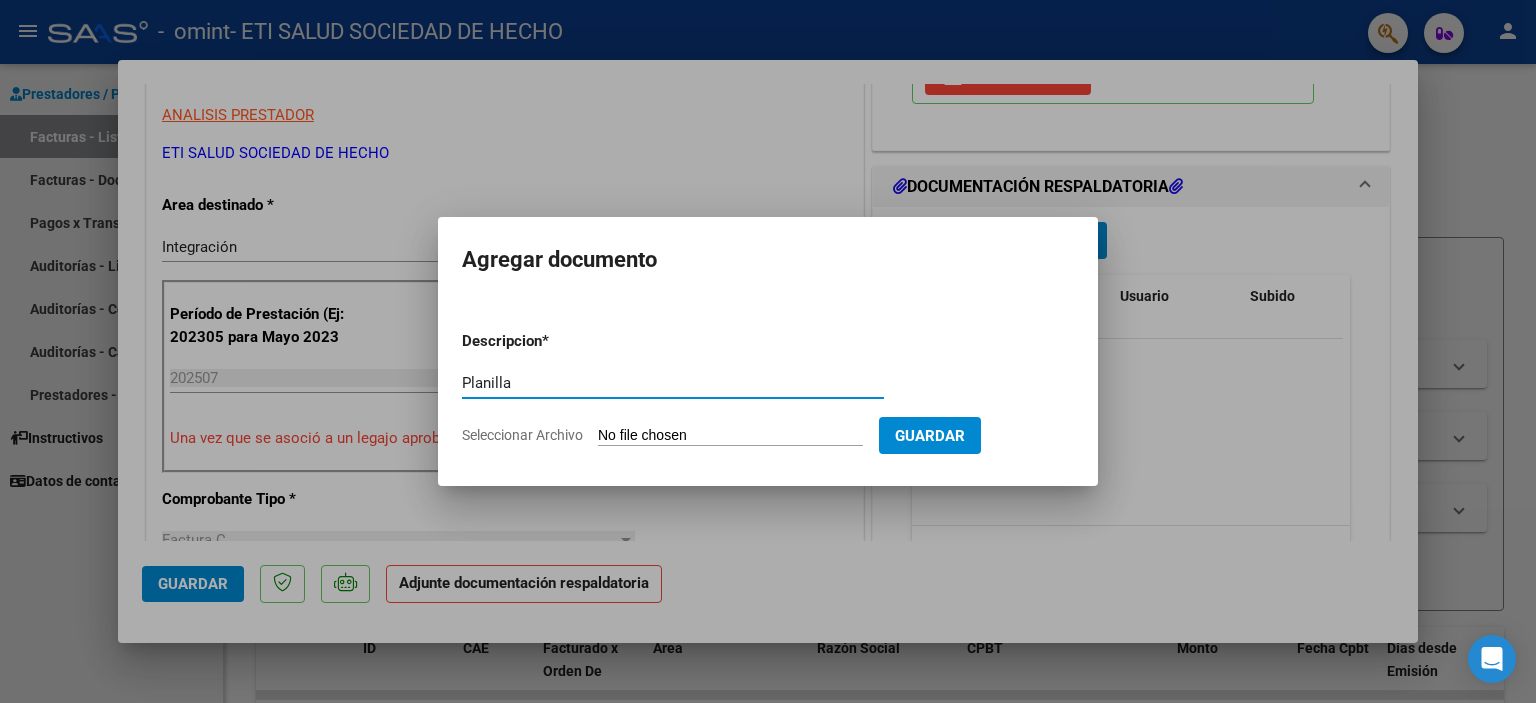 type on "Planilla" 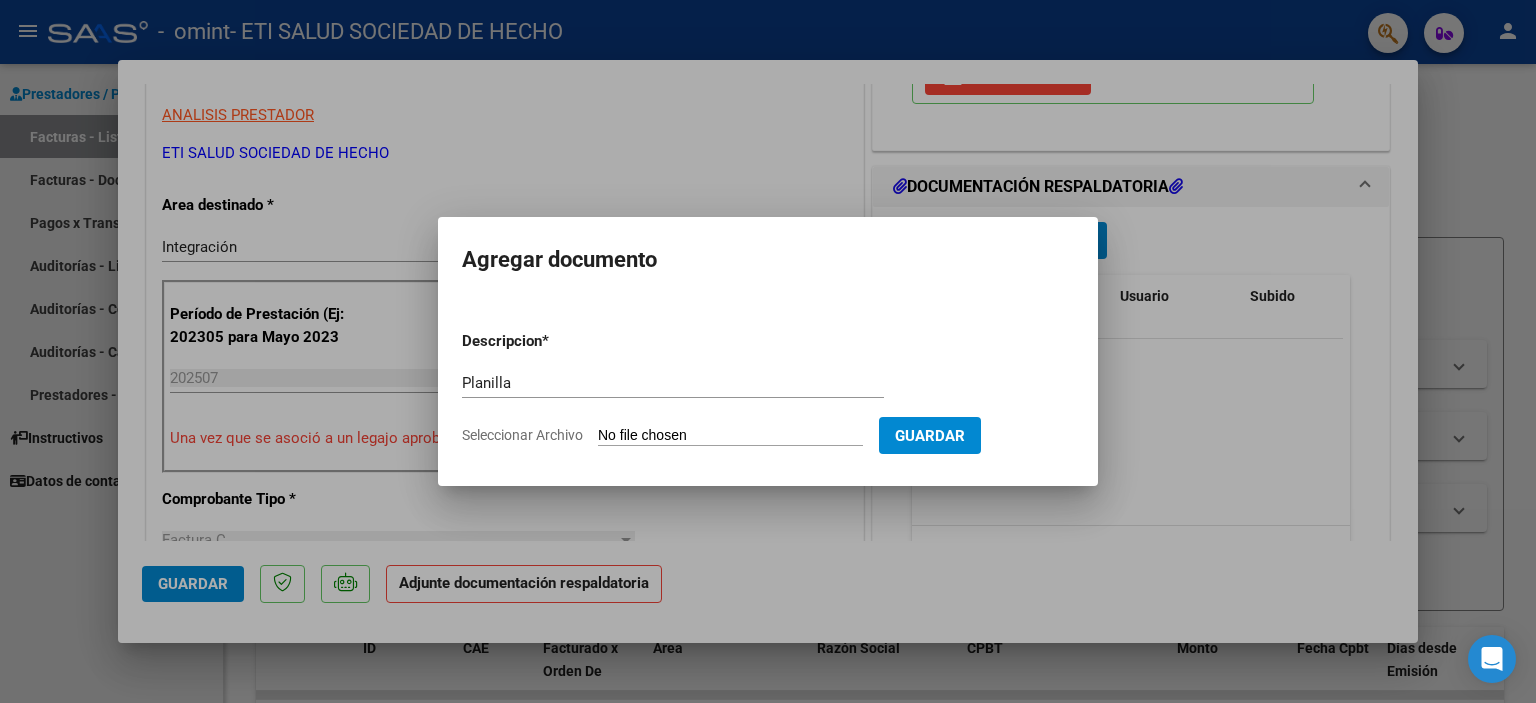 type on "C:\fakepath\planilla julio 25 [LAST] [LAST].pdf" 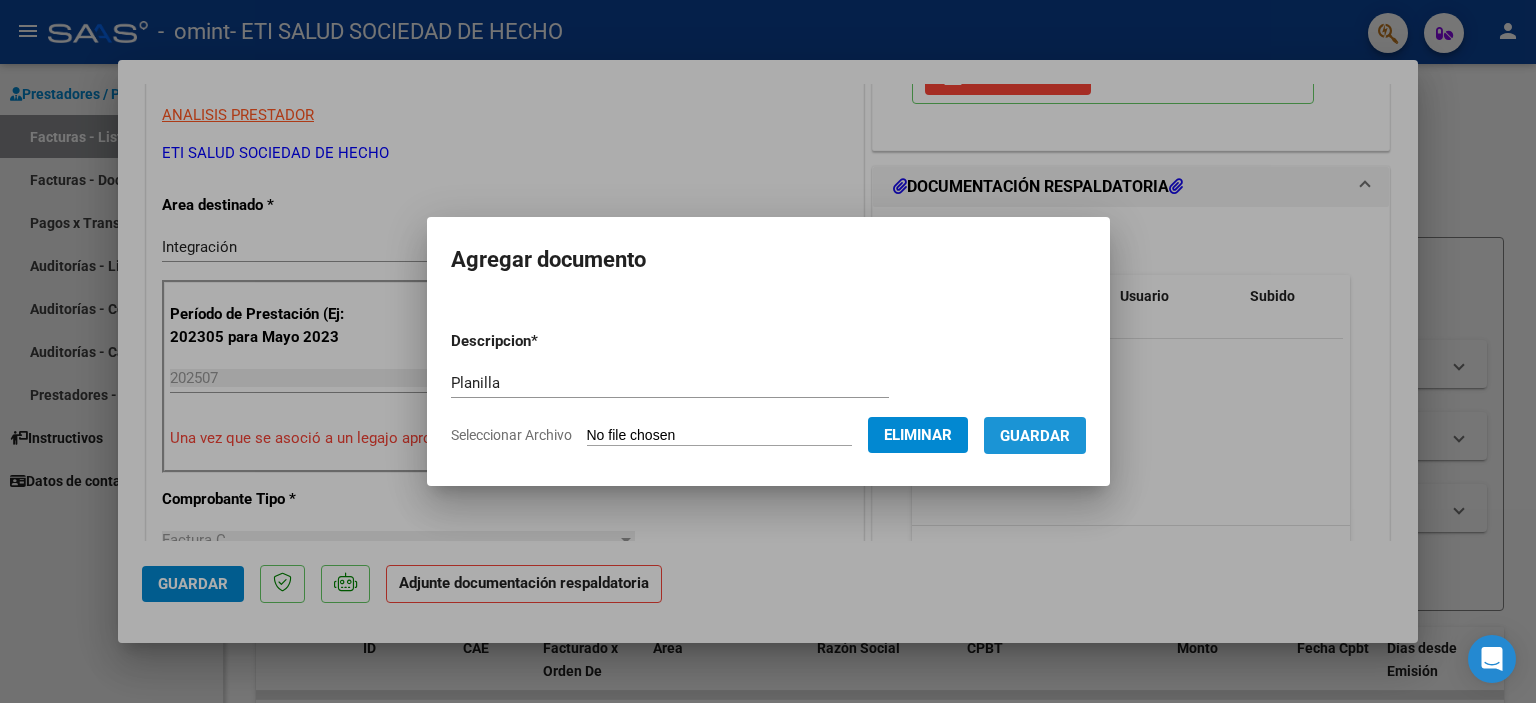click on "Guardar" at bounding box center [1035, 436] 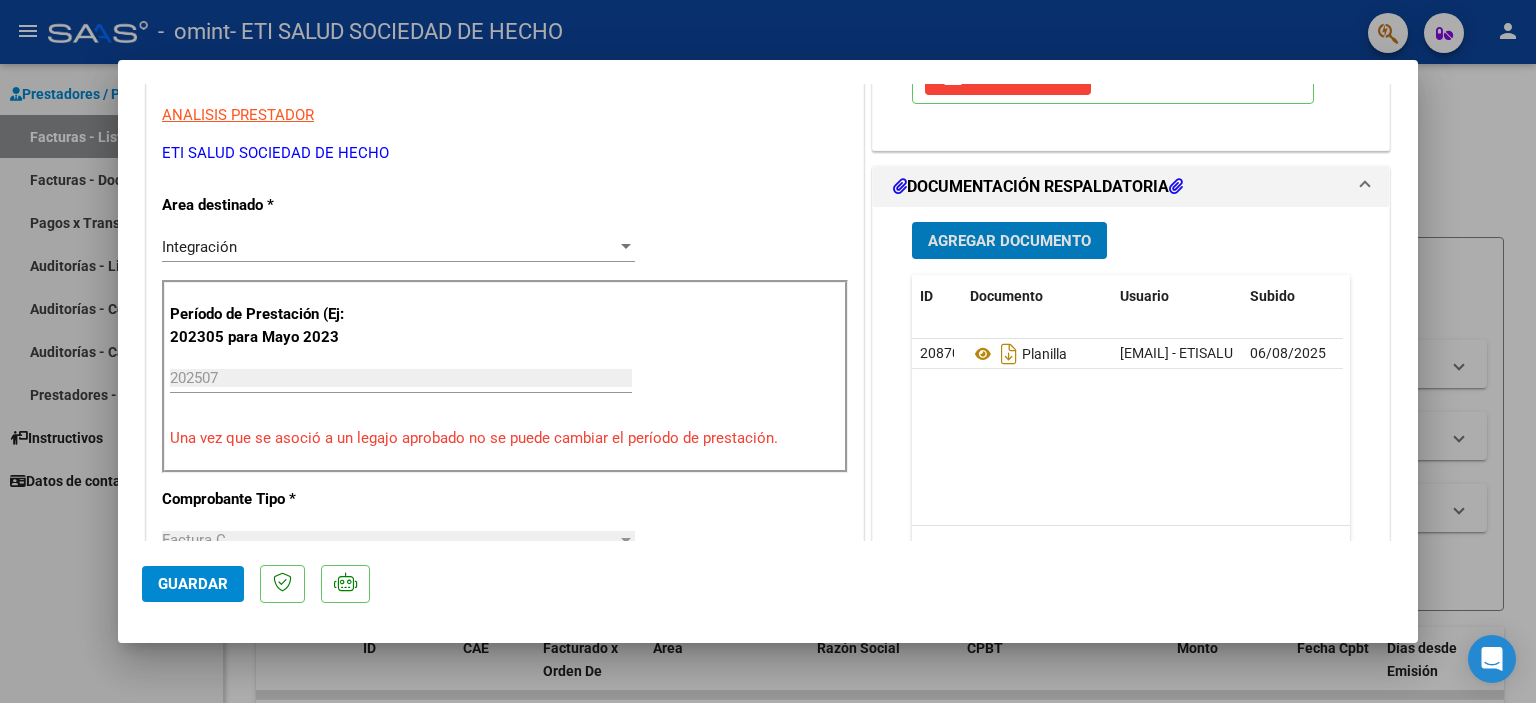 click at bounding box center (768, 351) 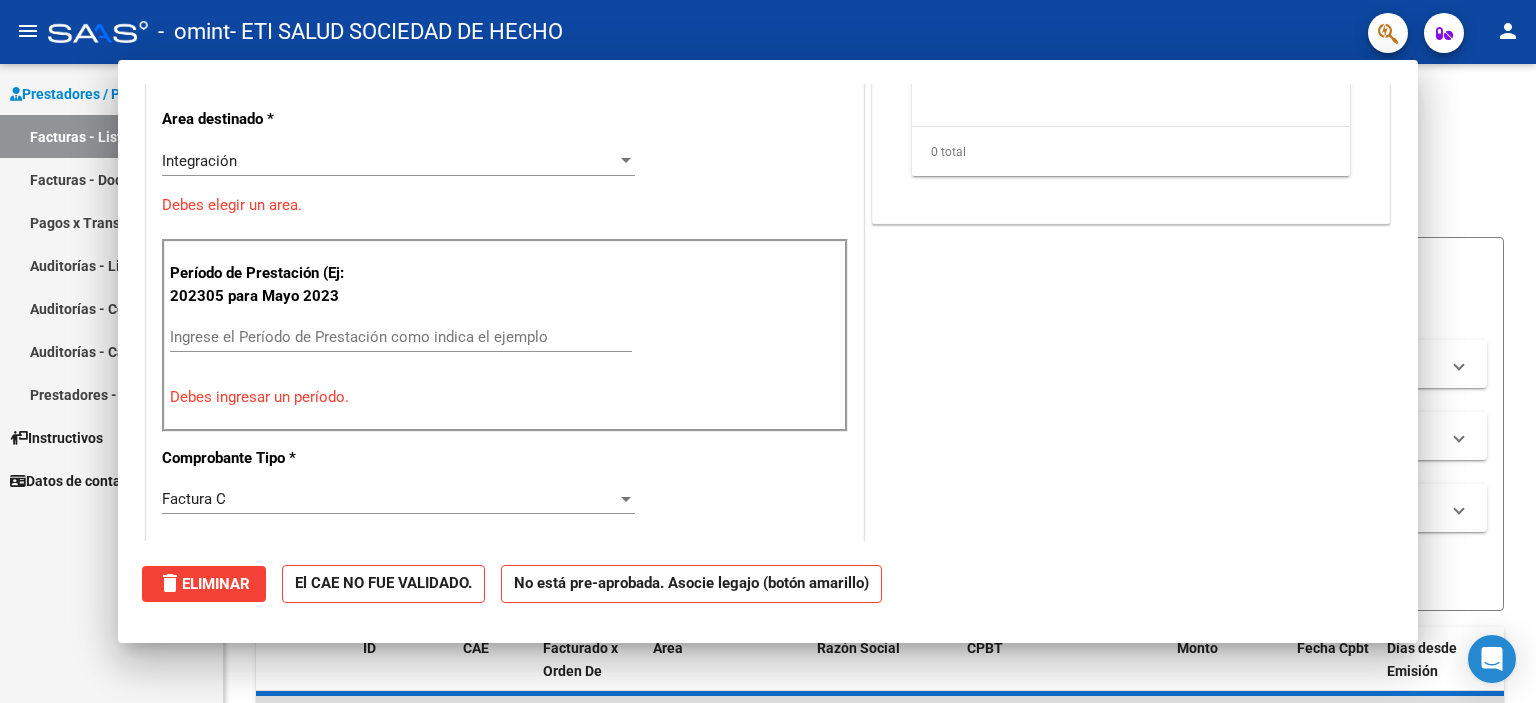 scroll, scrollTop: 339, scrollLeft: 0, axis: vertical 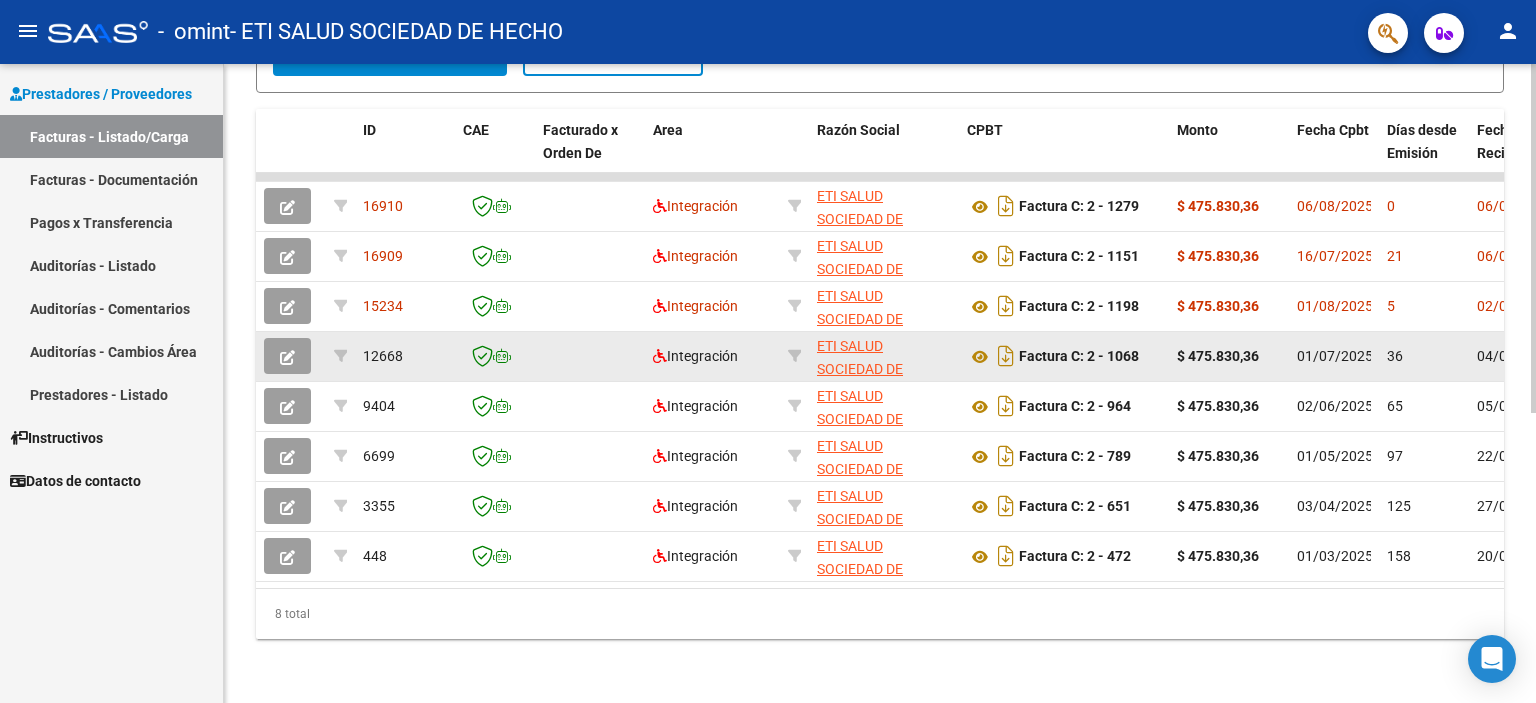 click 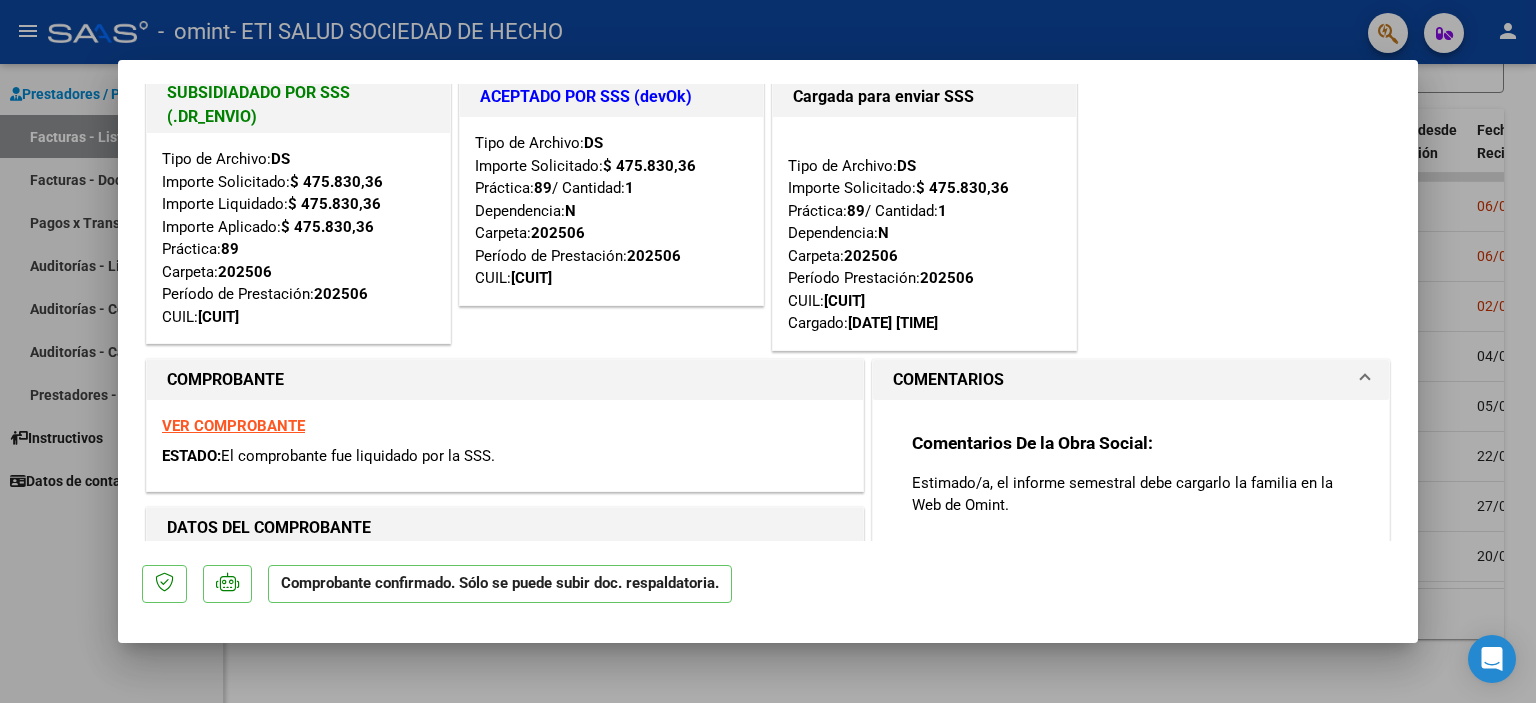 scroll, scrollTop: 0, scrollLeft: 0, axis: both 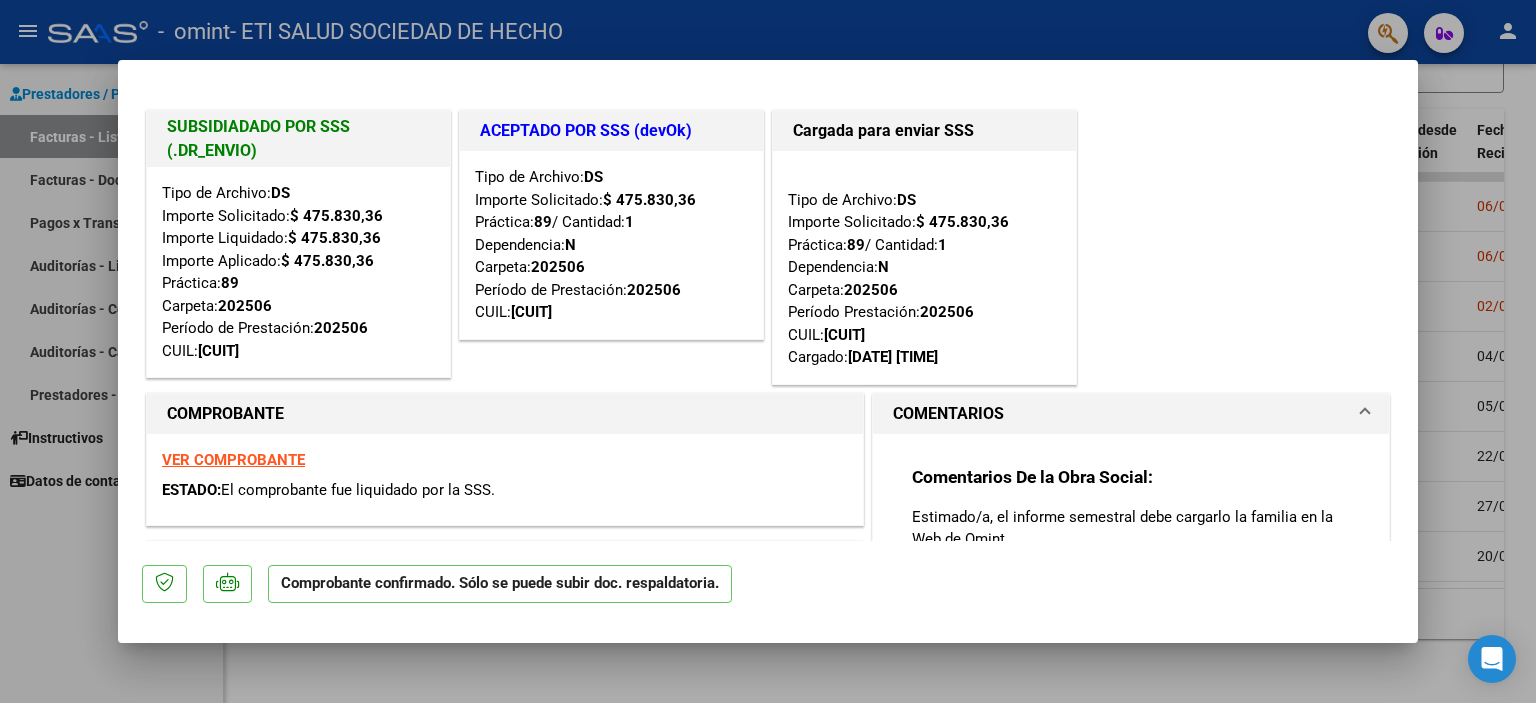 click at bounding box center [768, 351] 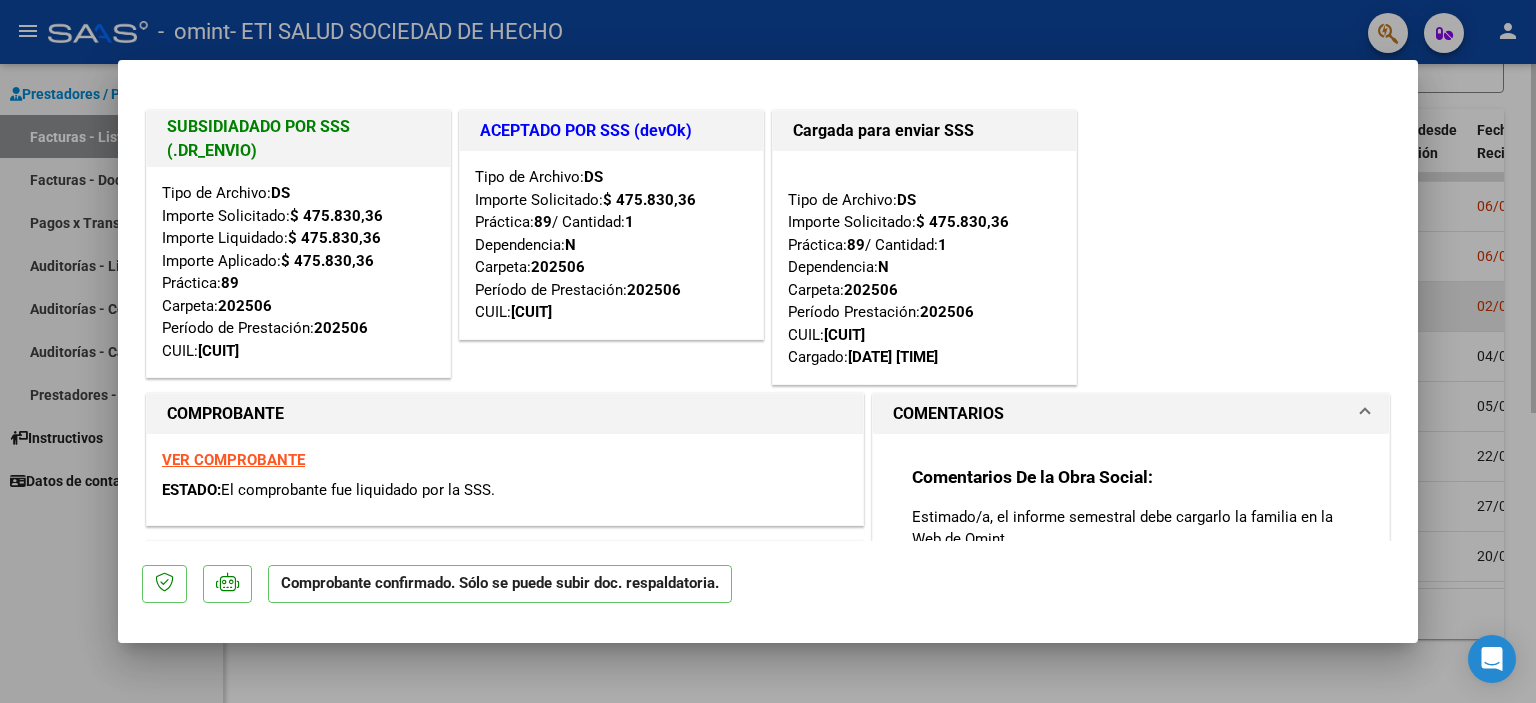type 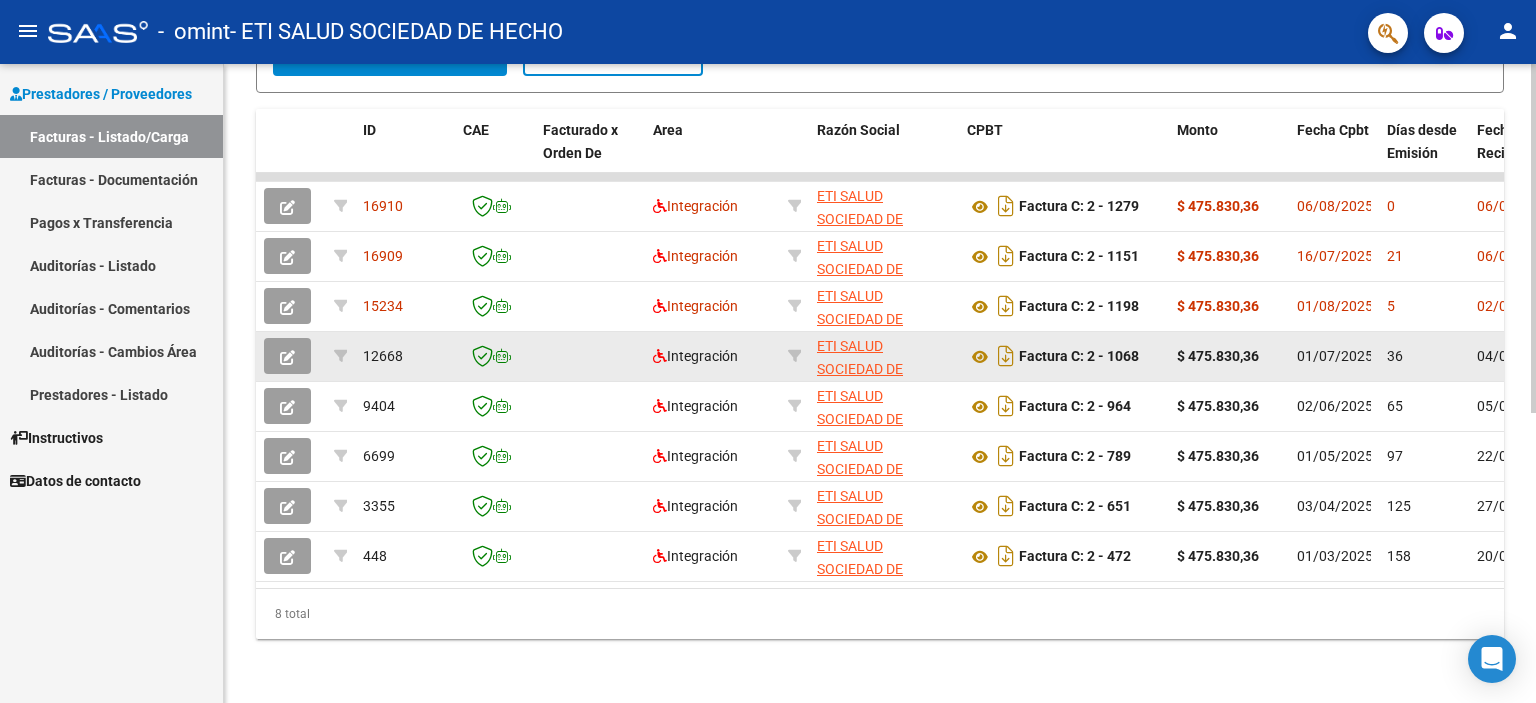 click 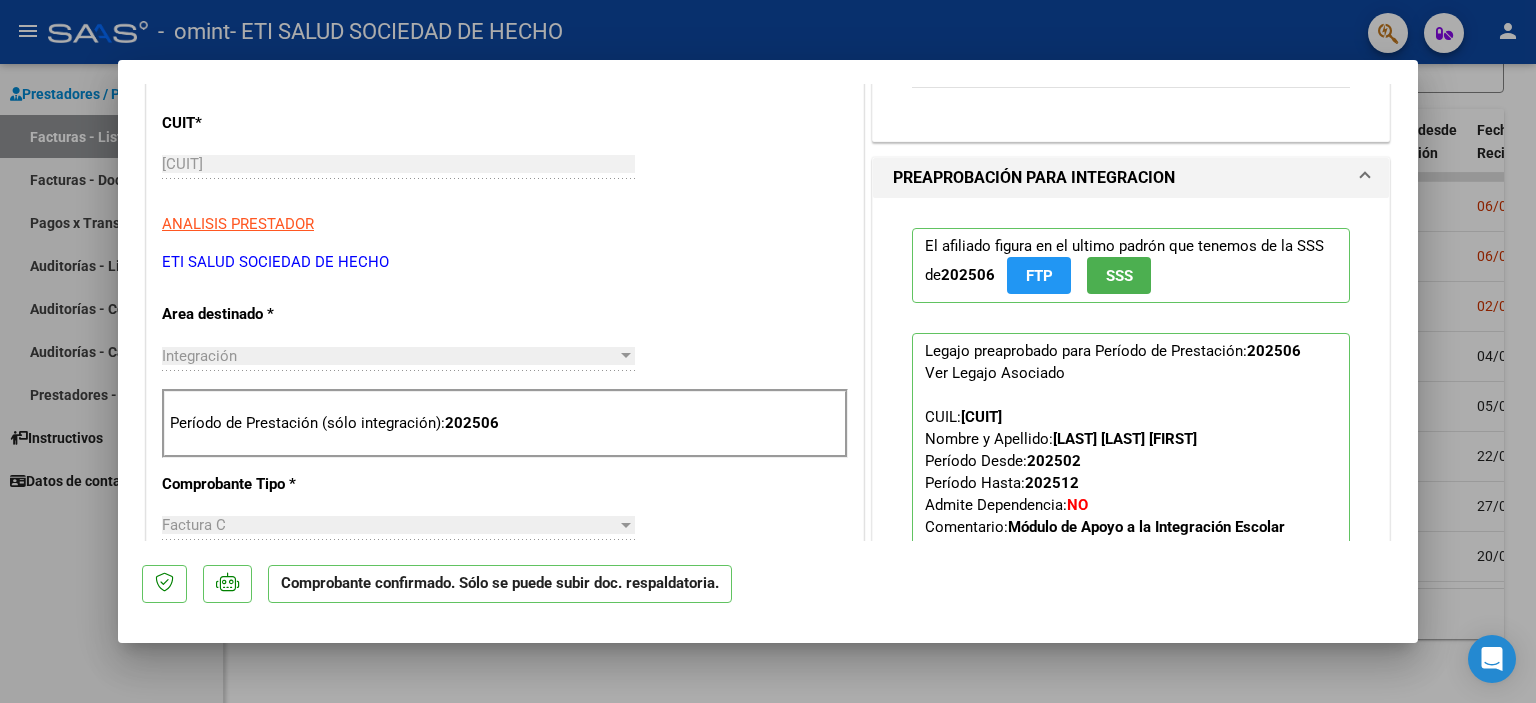 scroll, scrollTop: 600, scrollLeft: 0, axis: vertical 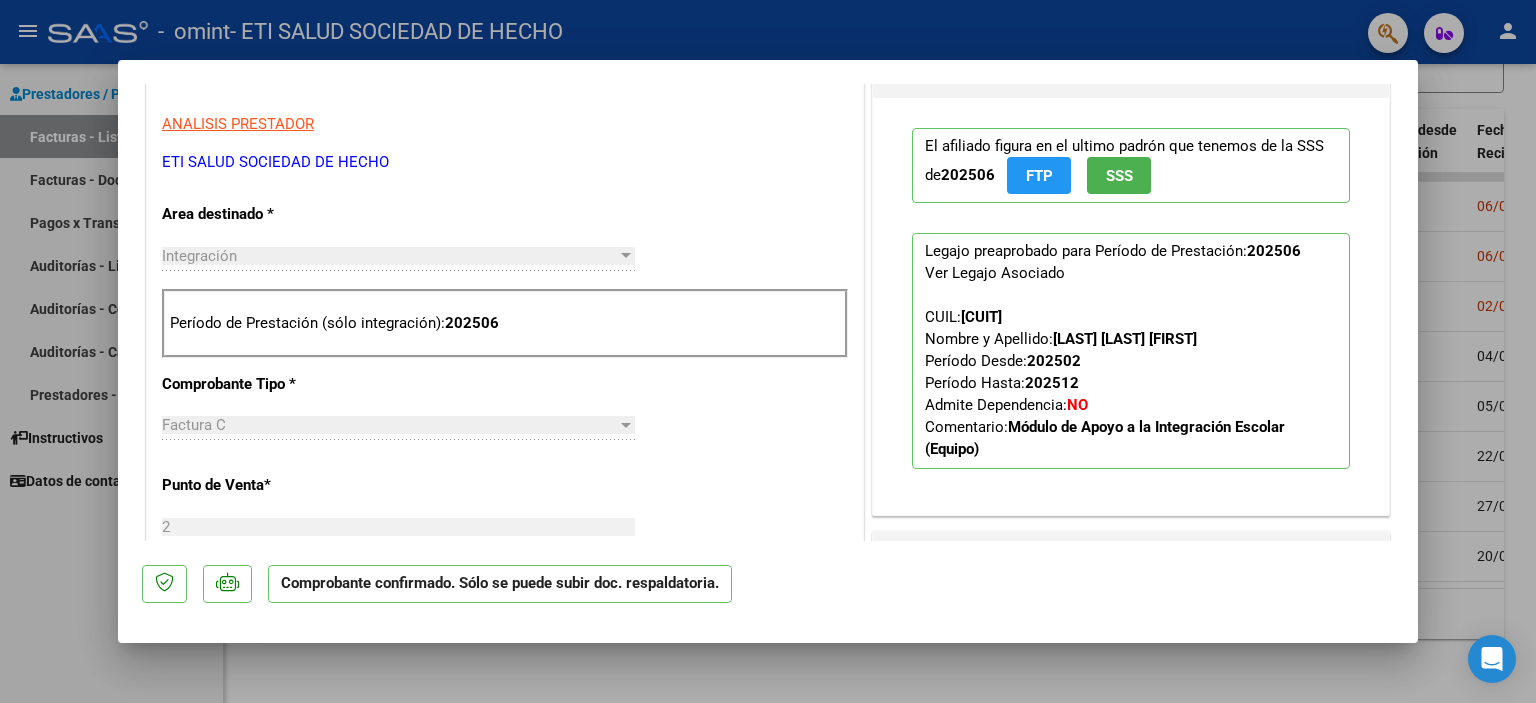 click at bounding box center (768, 351) 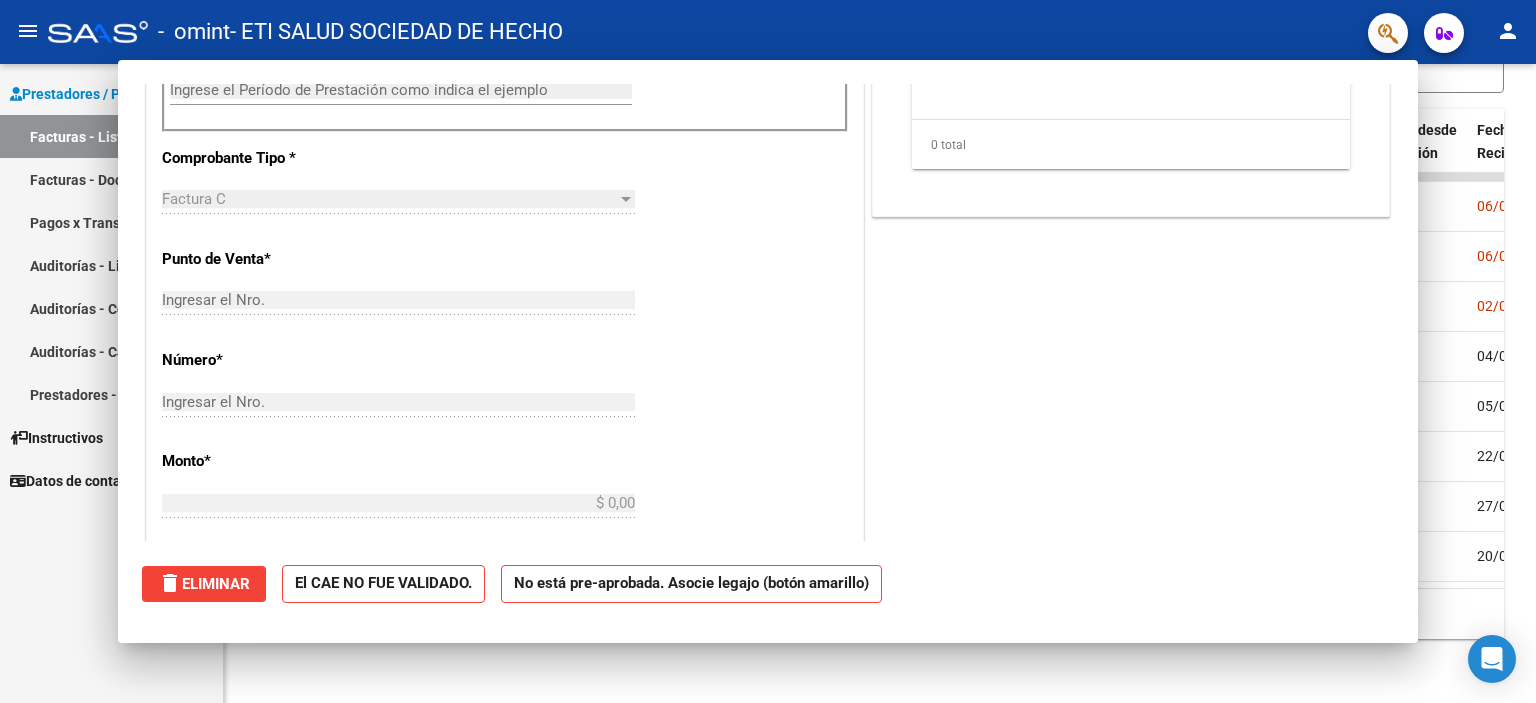 scroll, scrollTop: 0, scrollLeft: 0, axis: both 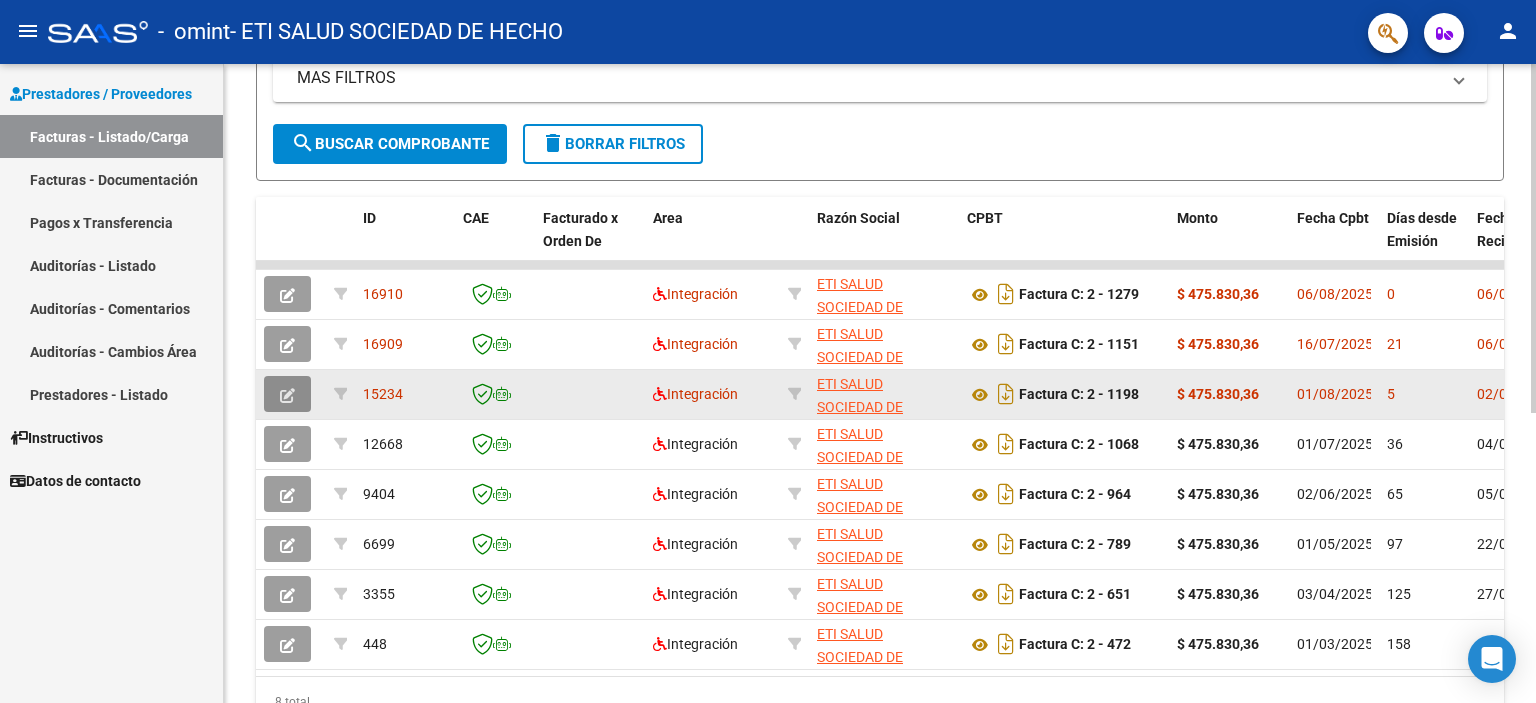 click 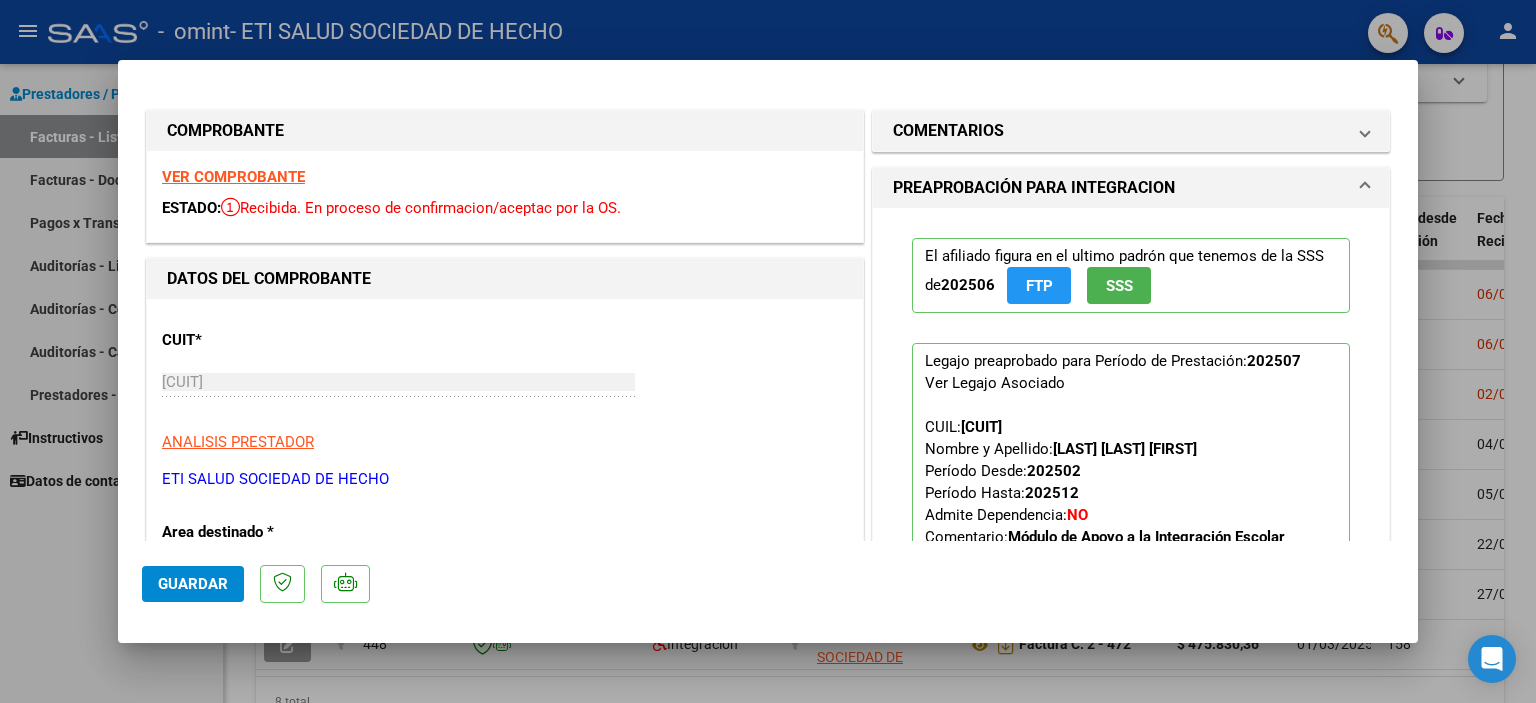 click at bounding box center [768, 351] 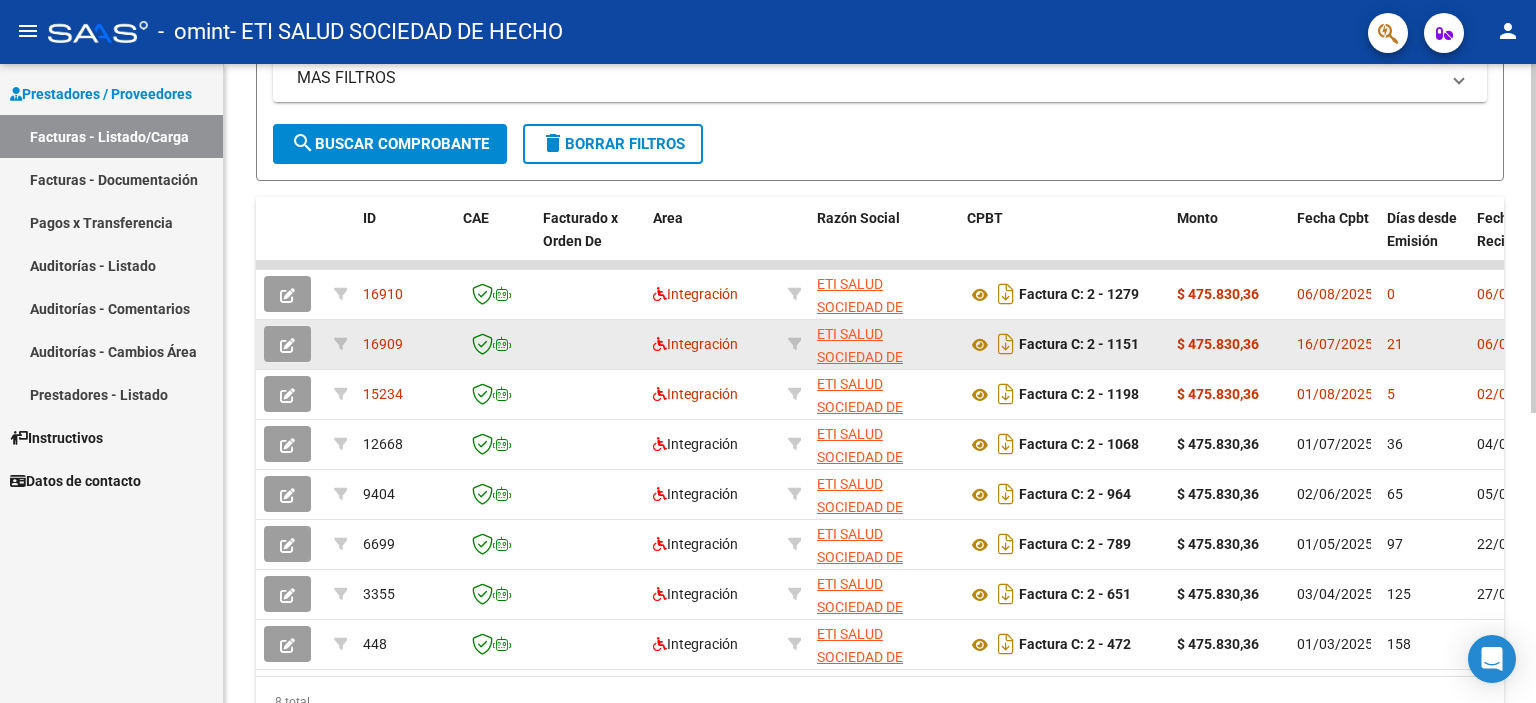 click 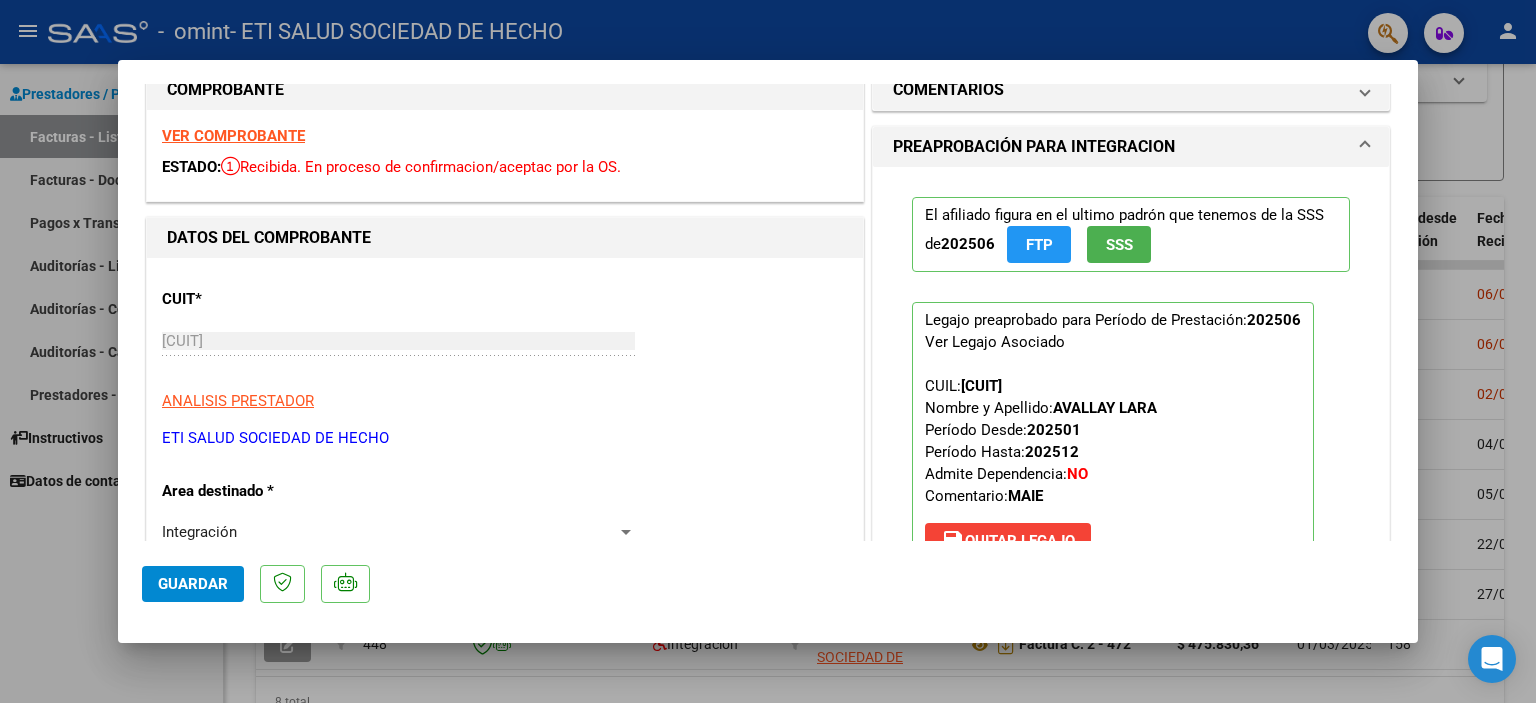 scroll, scrollTop: 0, scrollLeft: 0, axis: both 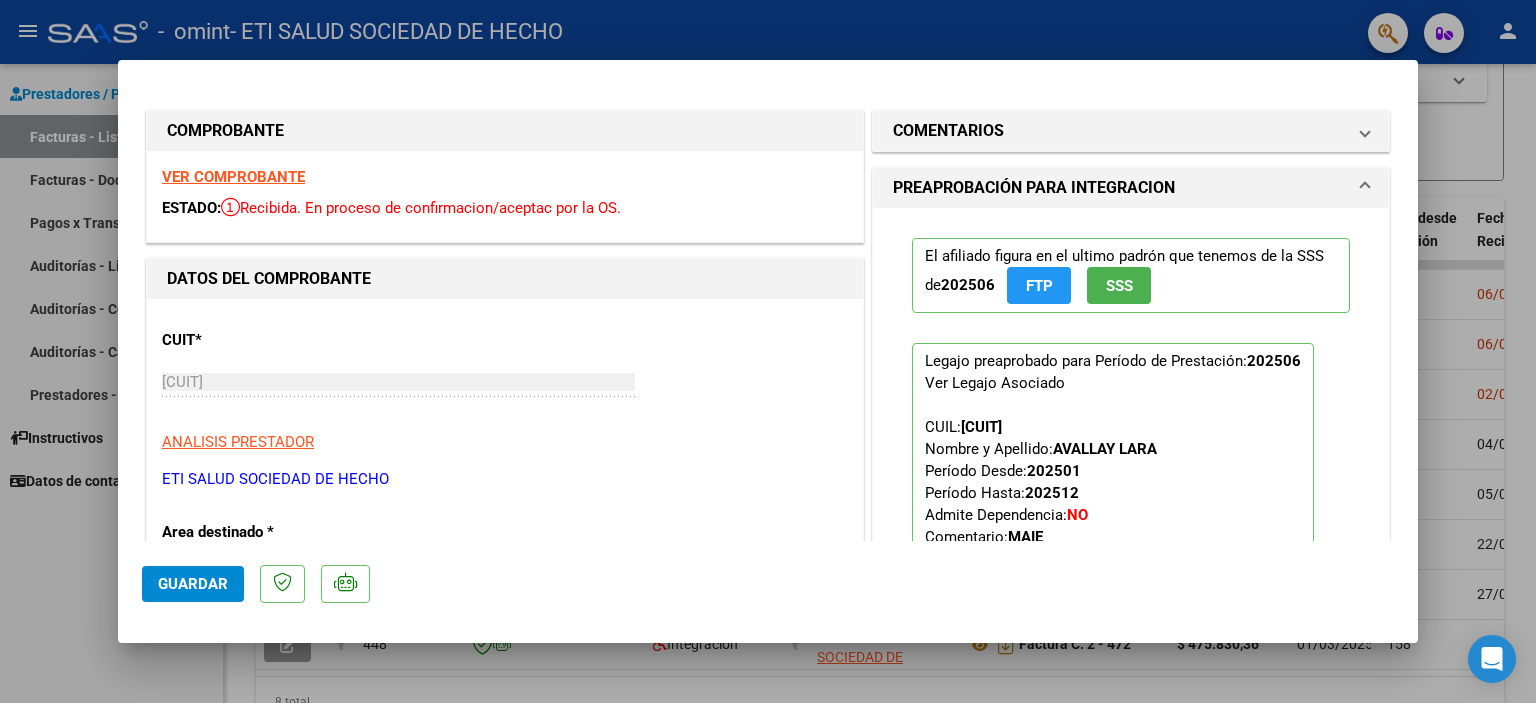 click at bounding box center (768, 351) 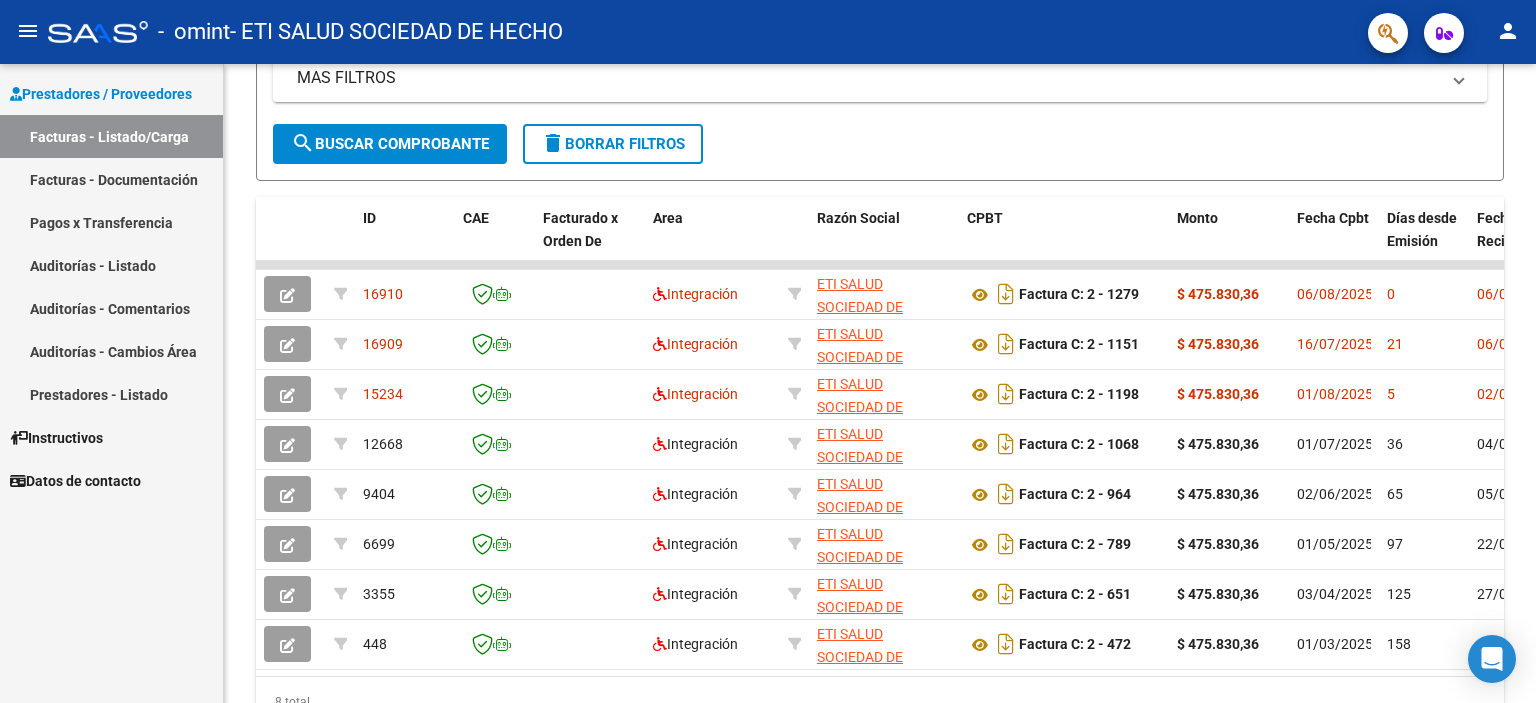 scroll, scrollTop: 530, scrollLeft: 0, axis: vertical 